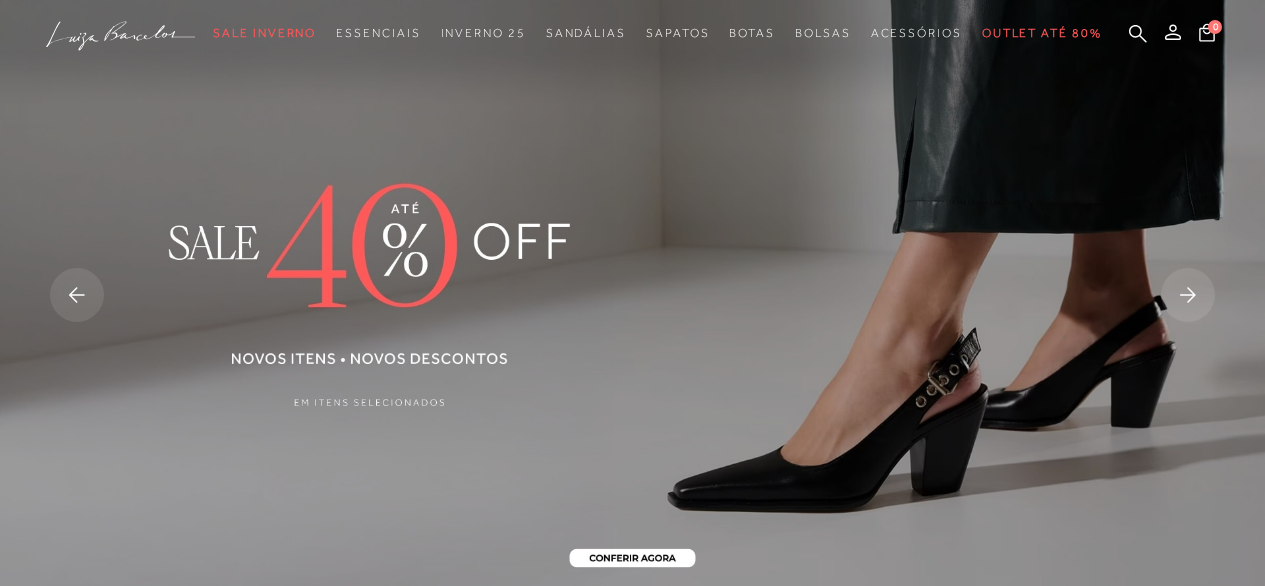 scroll, scrollTop: 0, scrollLeft: 0, axis: both 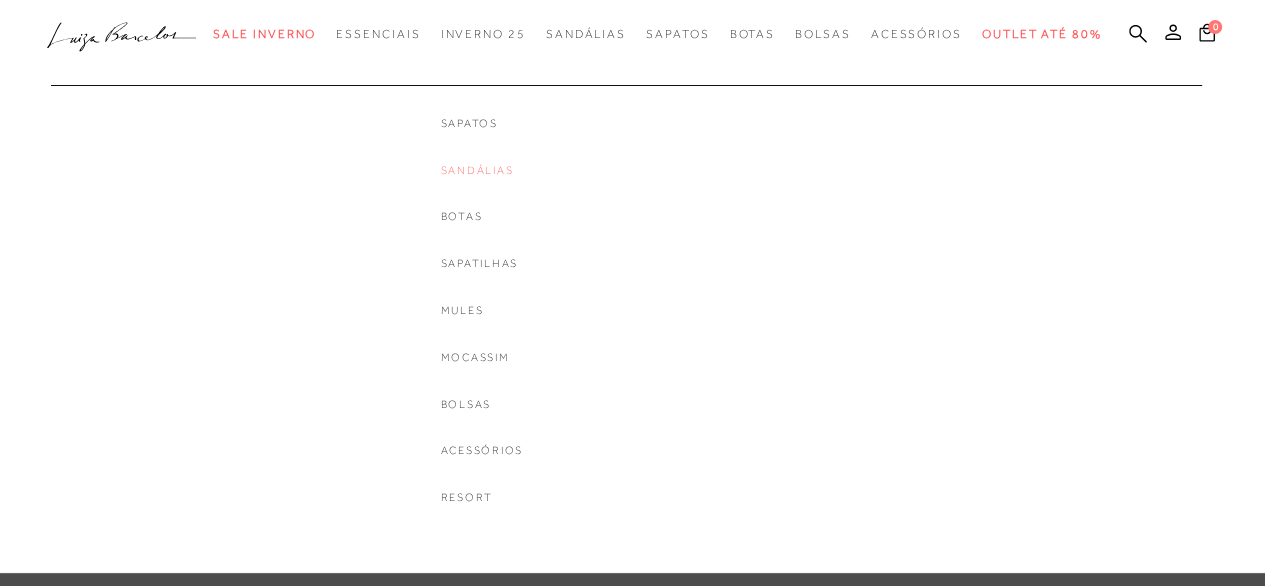 click on "Sandálias" at bounding box center (482, 170) 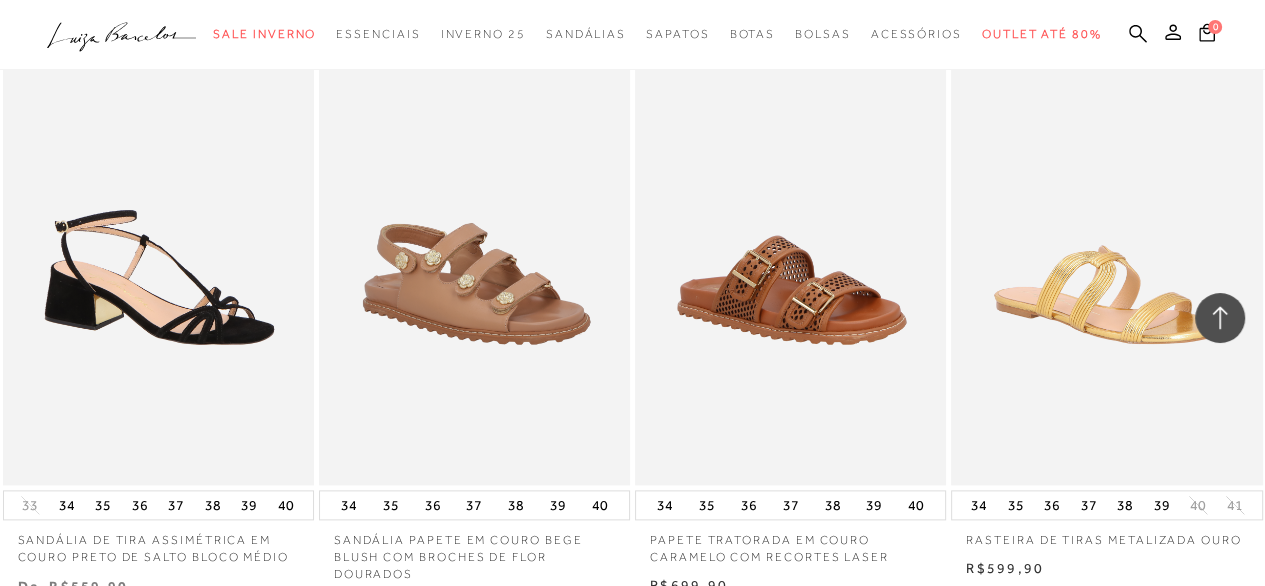 scroll, scrollTop: 2000, scrollLeft: 0, axis: vertical 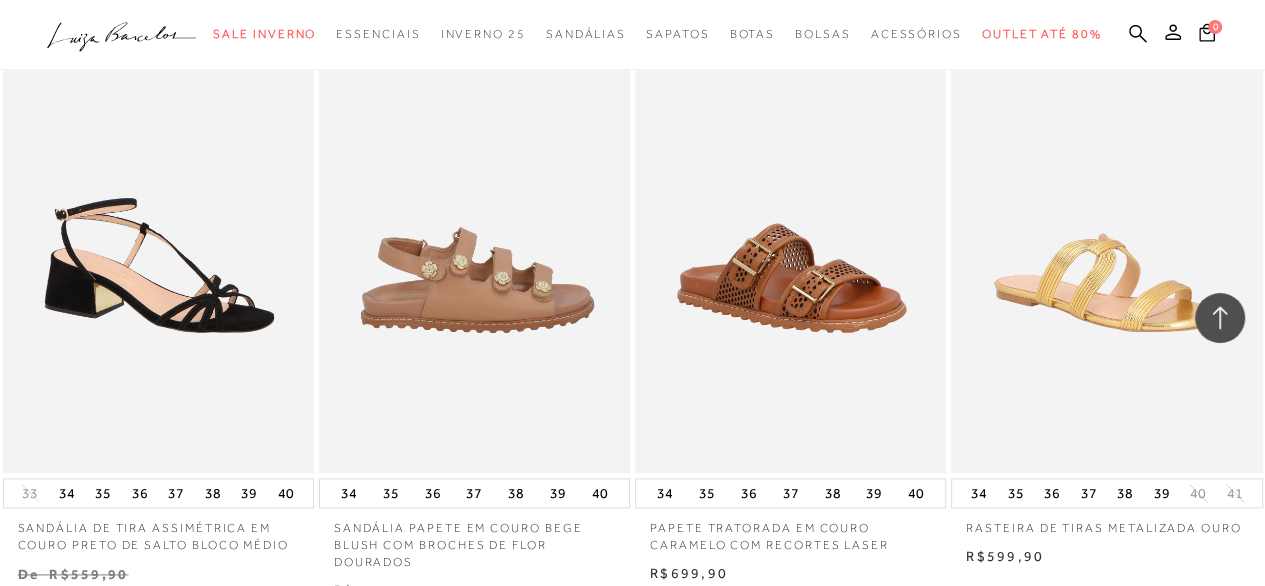 click at bounding box center [475, 239] 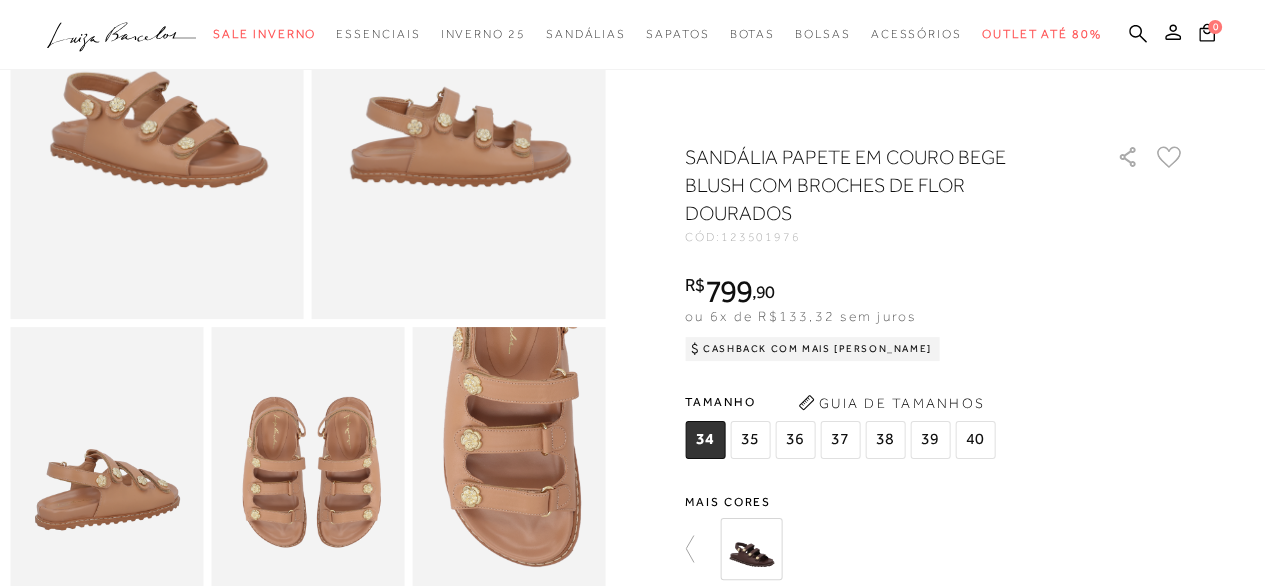 scroll, scrollTop: 200, scrollLeft: 0, axis: vertical 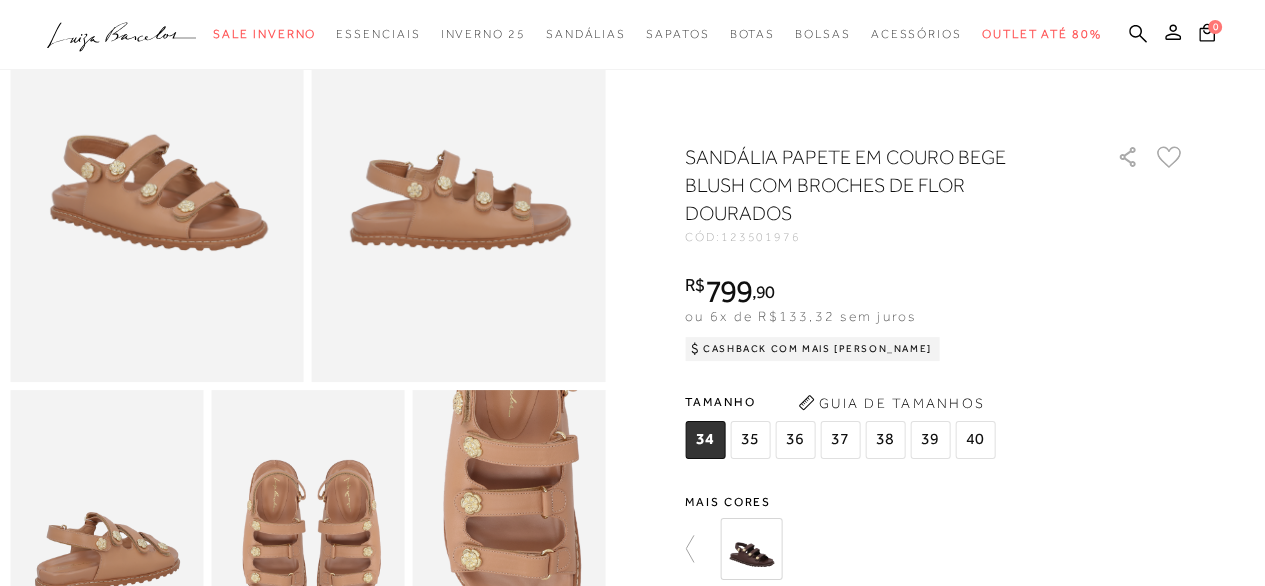 click at bounding box center (751, 549) 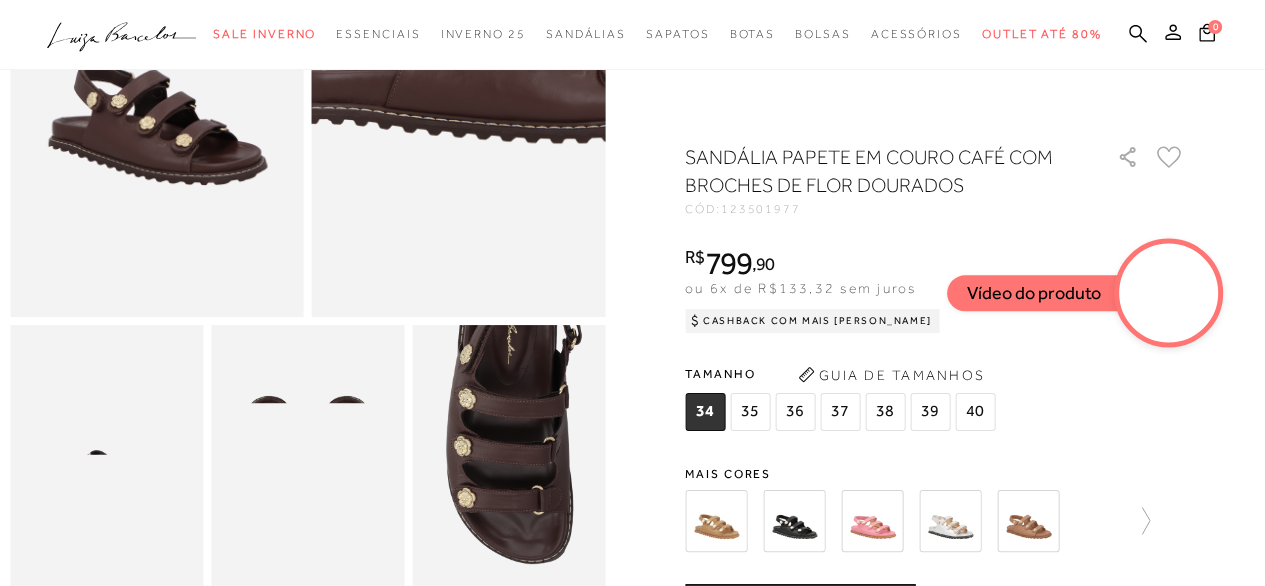 scroll, scrollTop: 300, scrollLeft: 0, axis: vertical 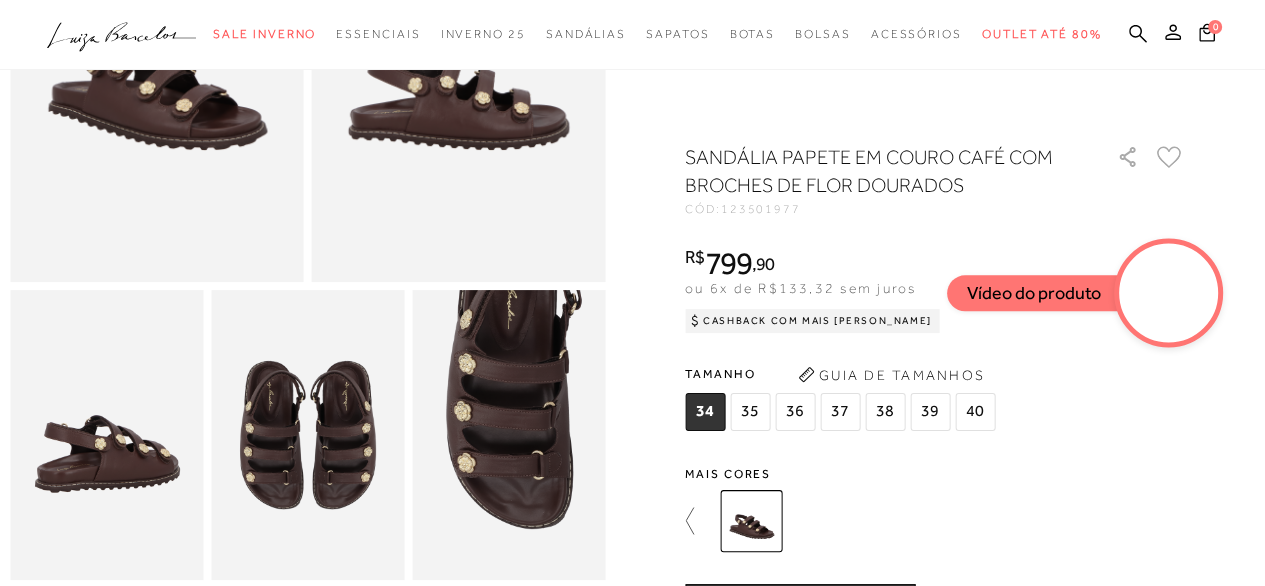 click 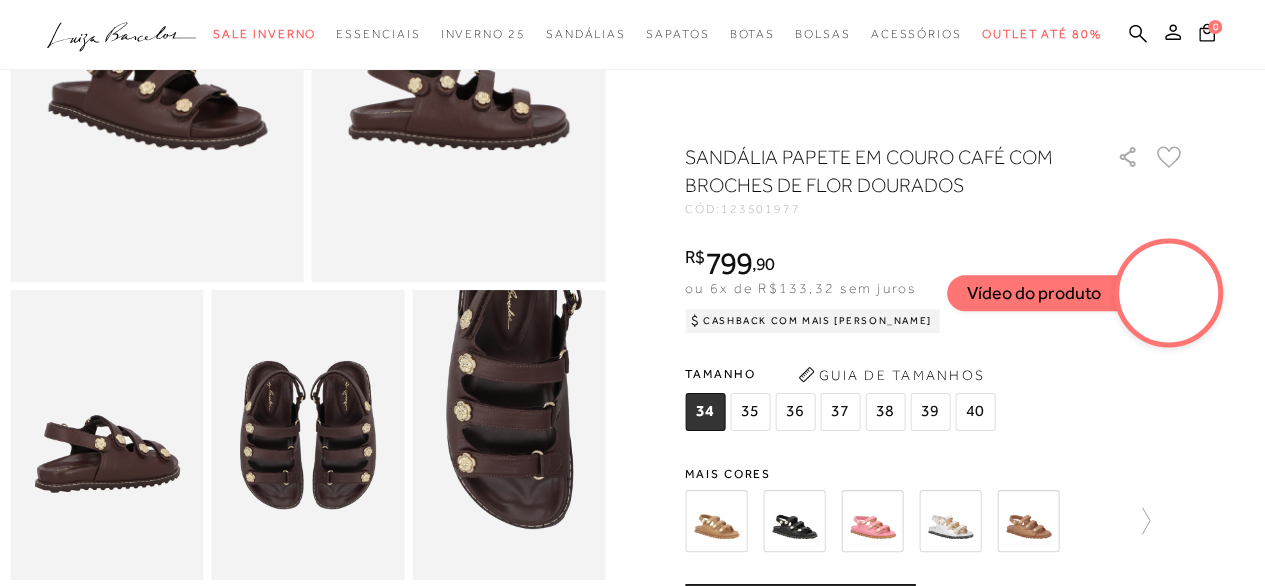 click at bounding box center (716, 521) 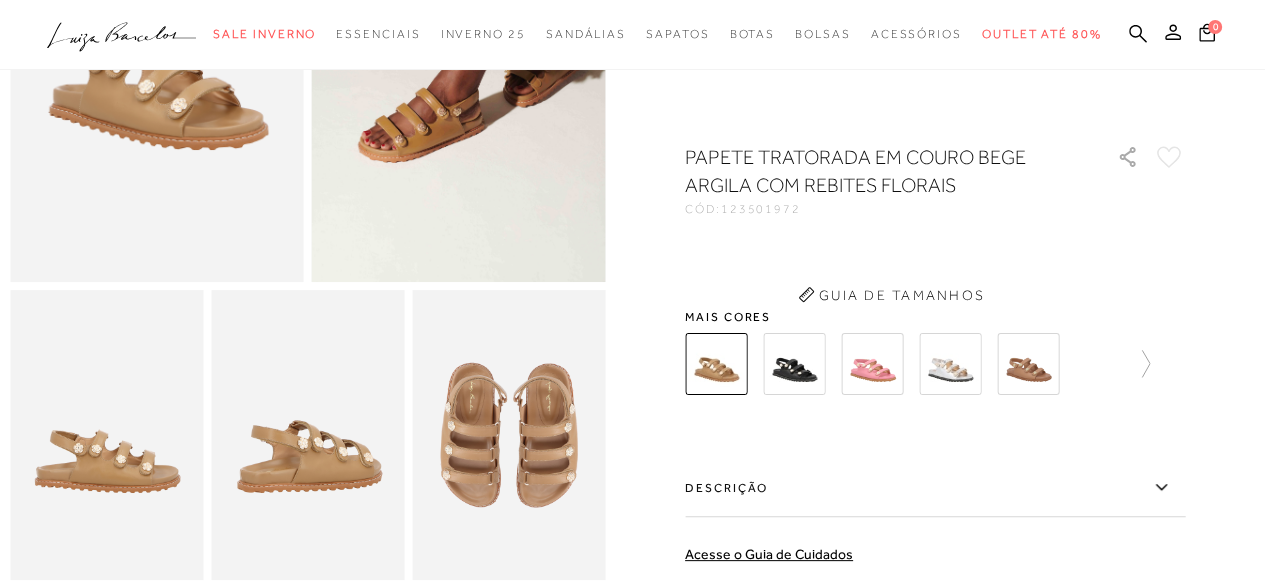 scroll, scrollTop: 0, scrollLeft: 0, axis: both 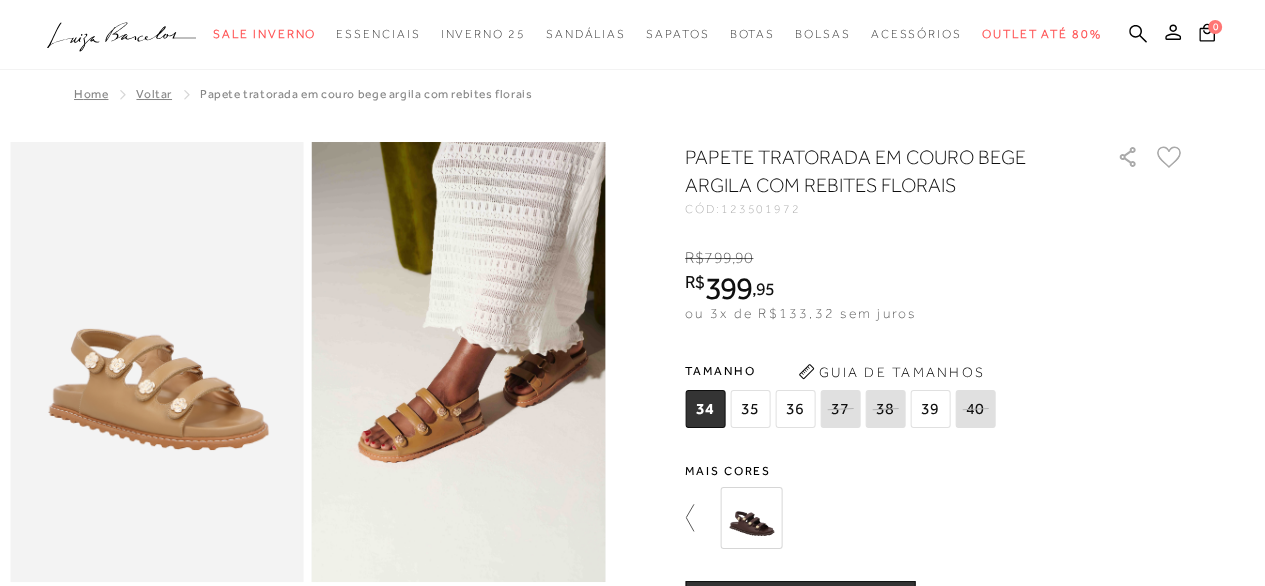 click 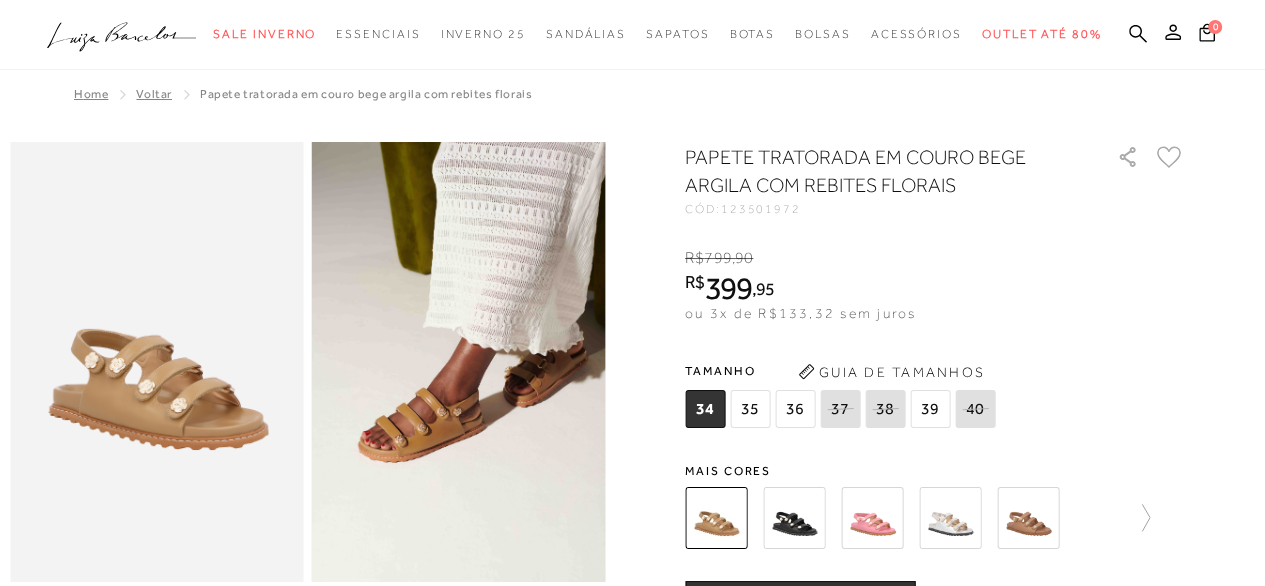 click at bounding box center [1028, 518] 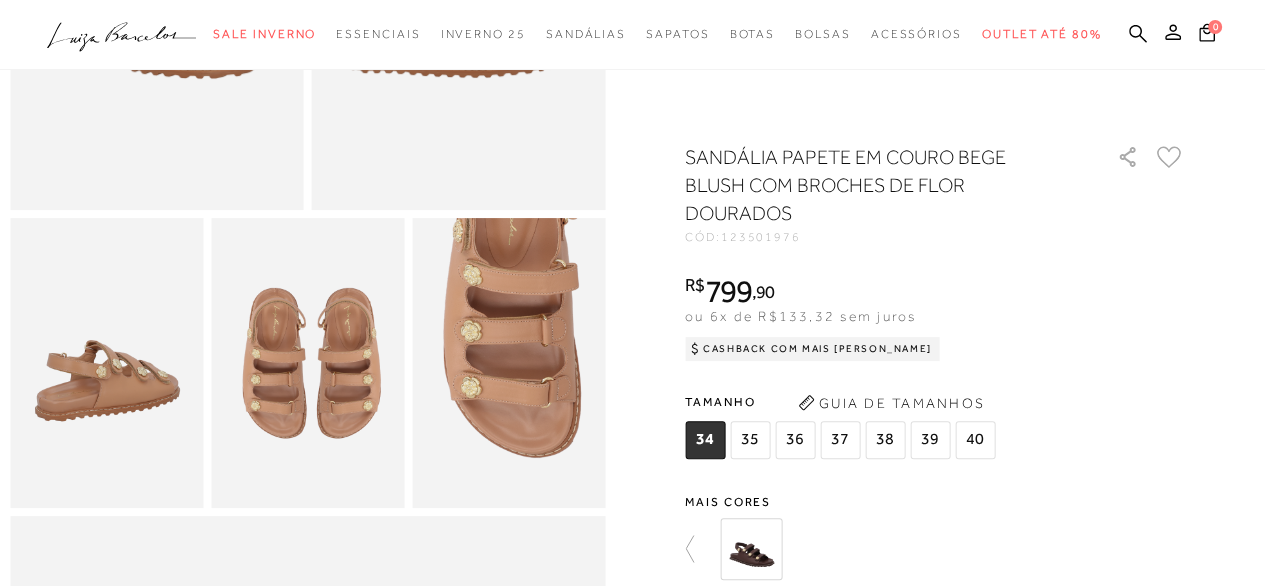 scroll, scrollTop: 400, scrollLeft: 0, axis: vertical 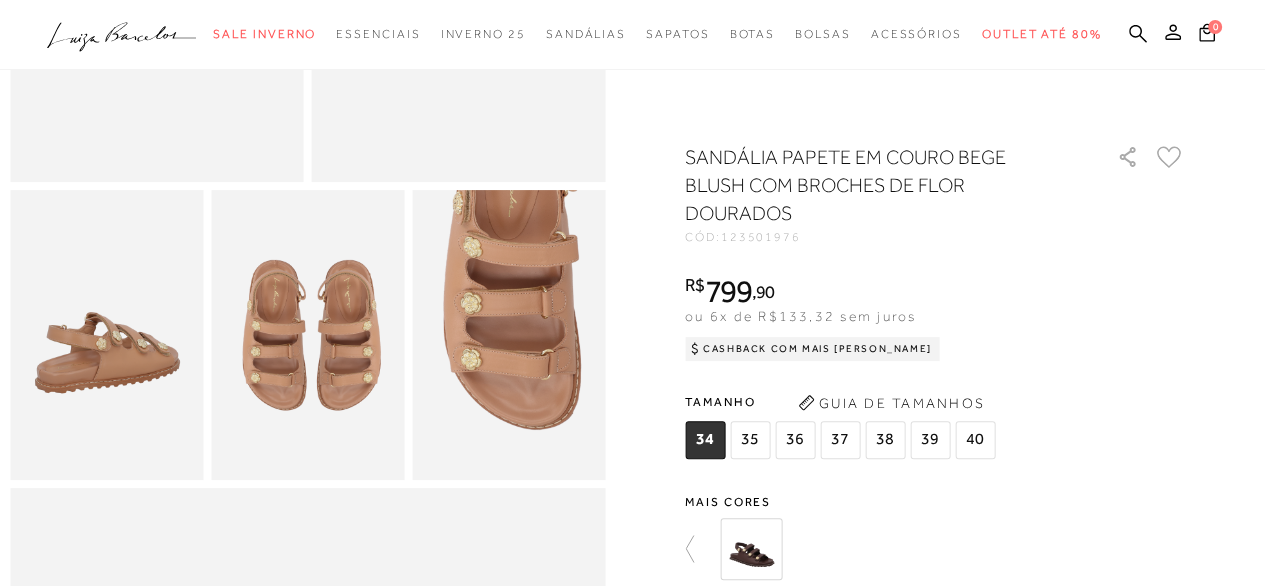 click on "35" at bounding box center (750, 440) 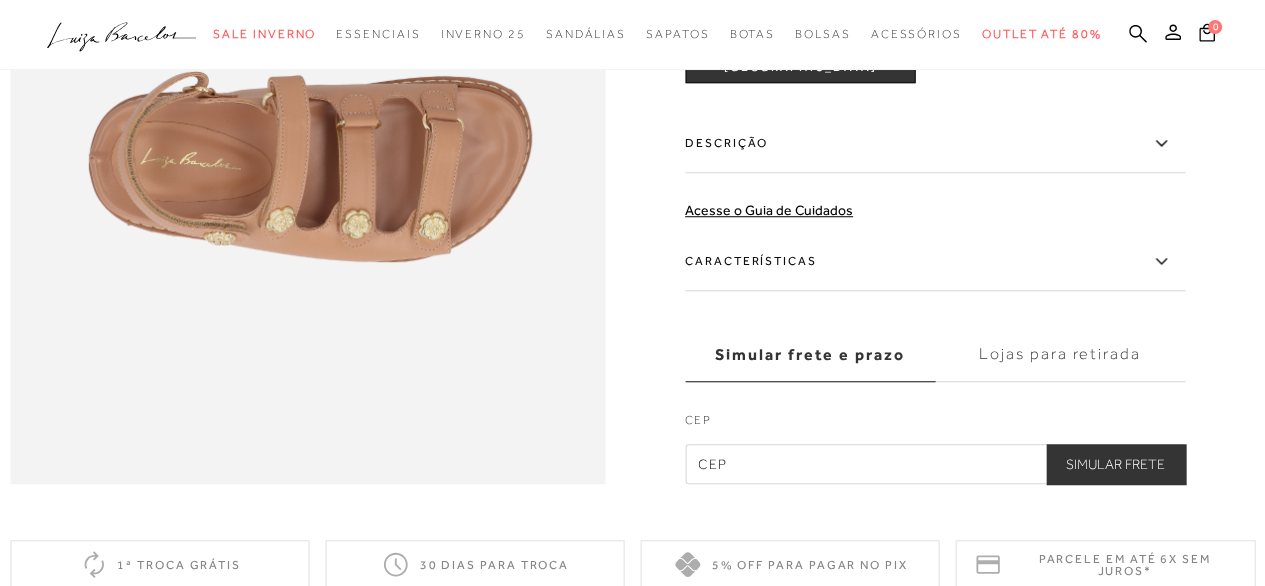 scroll, scrollTop: 1300, scrollLeft: 0, axis: vertical 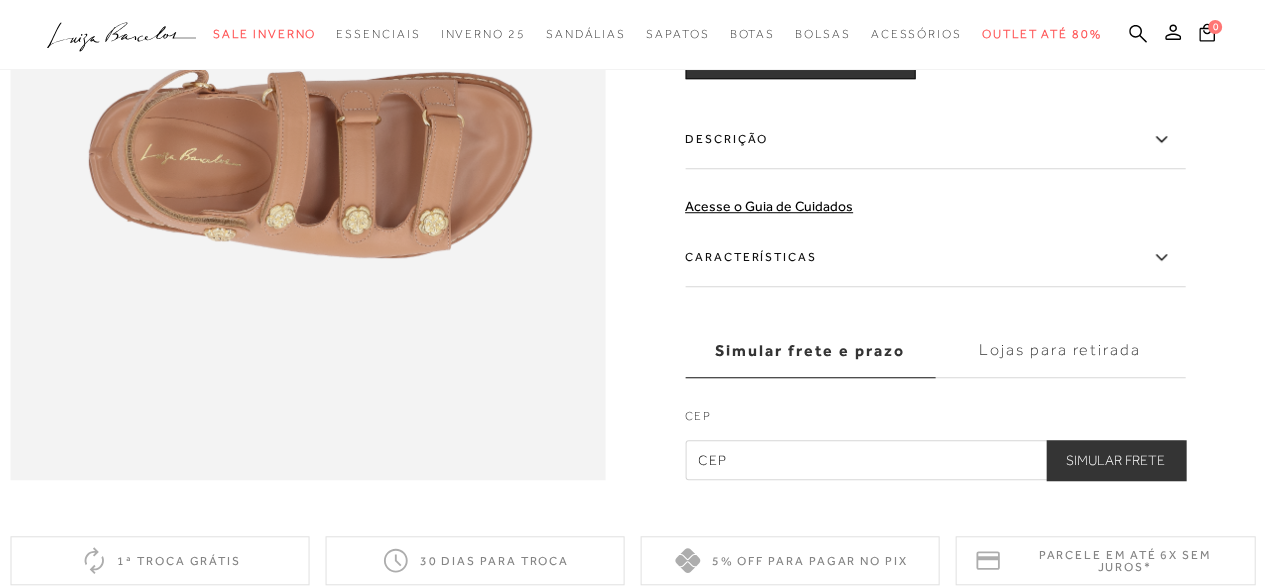 click on "ADICIONAR À SACOLA" at bounding box center (800, 55) 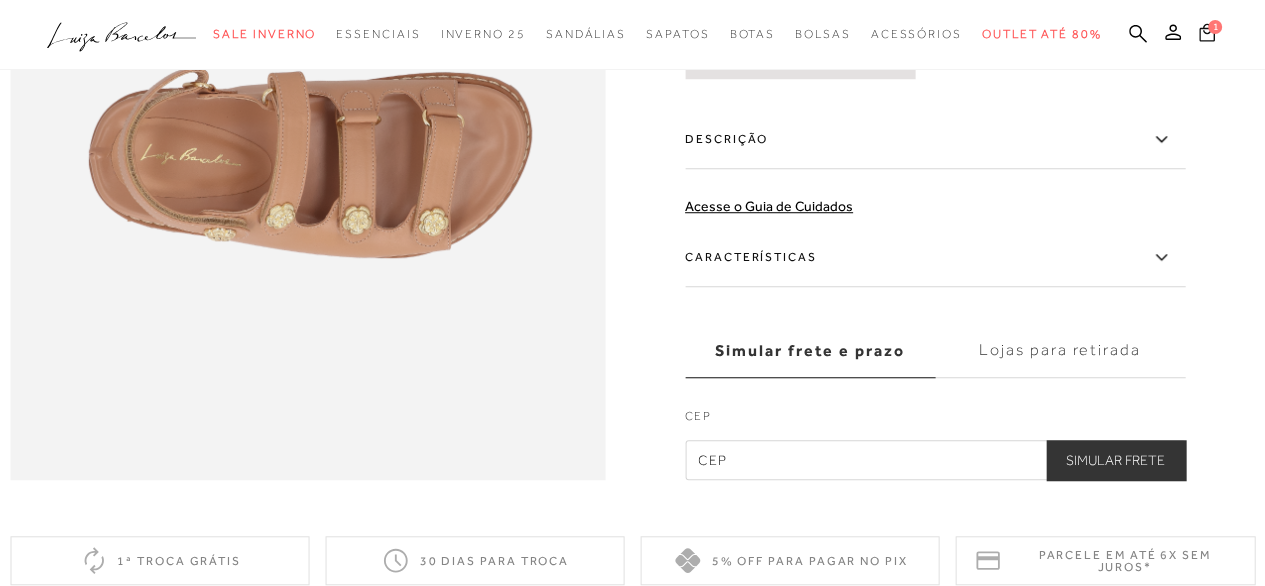 click on "1" at bounding box center [1215, 27] 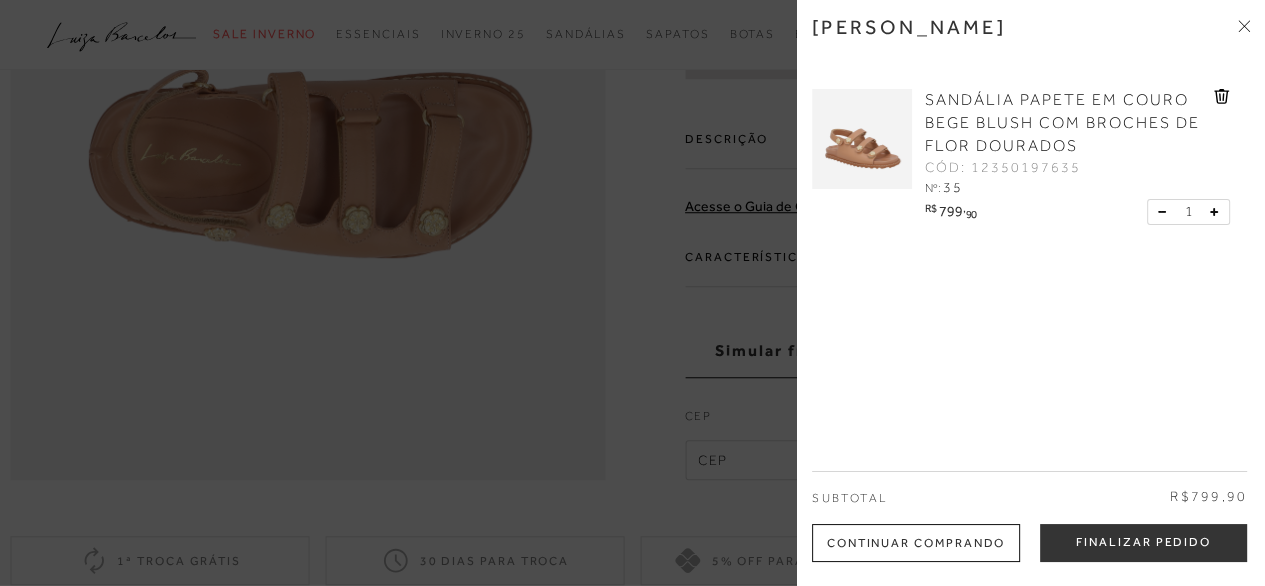 click 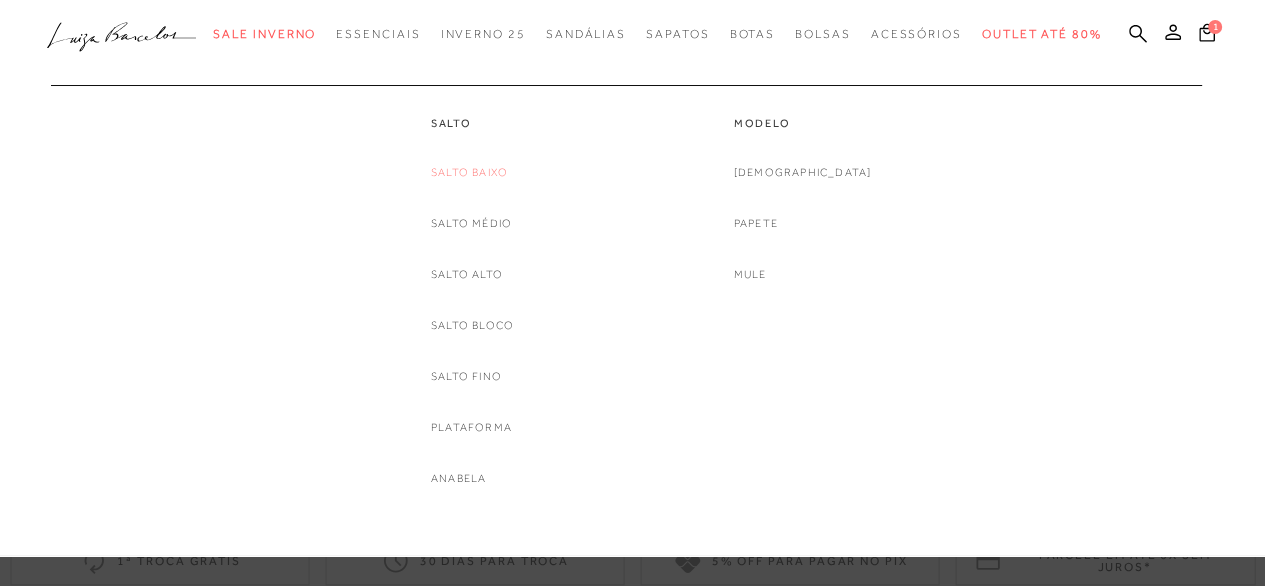 click on "Salto Baixo" at bounding box center (469, 172) 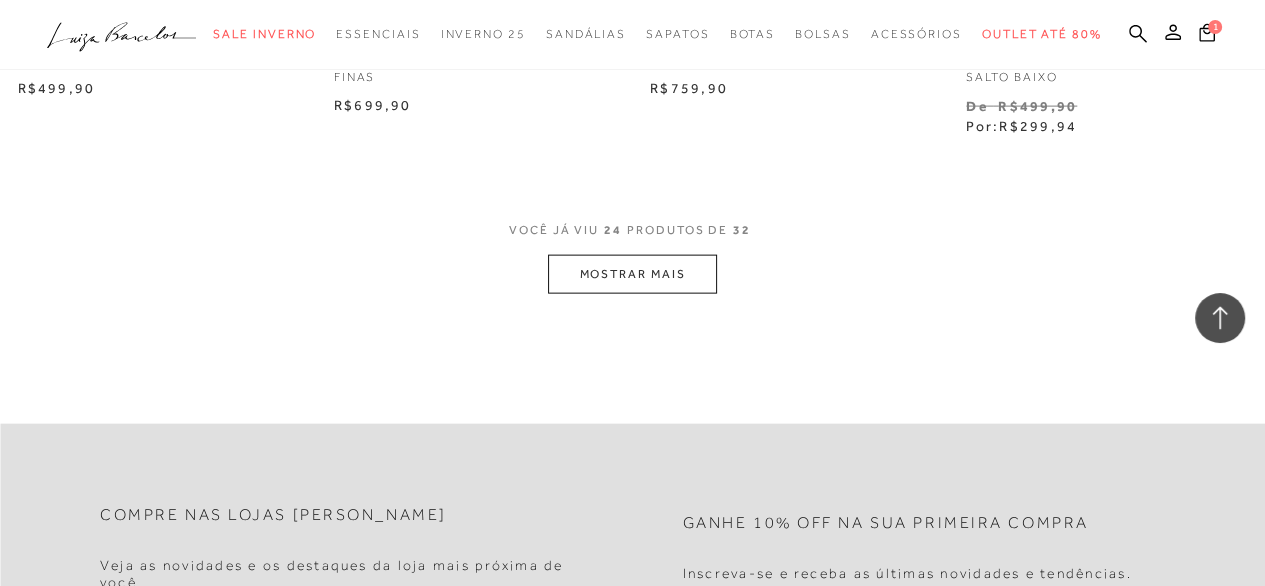 scroll, scrollTop: 3700, scrollLeft: 0, axis: vertical 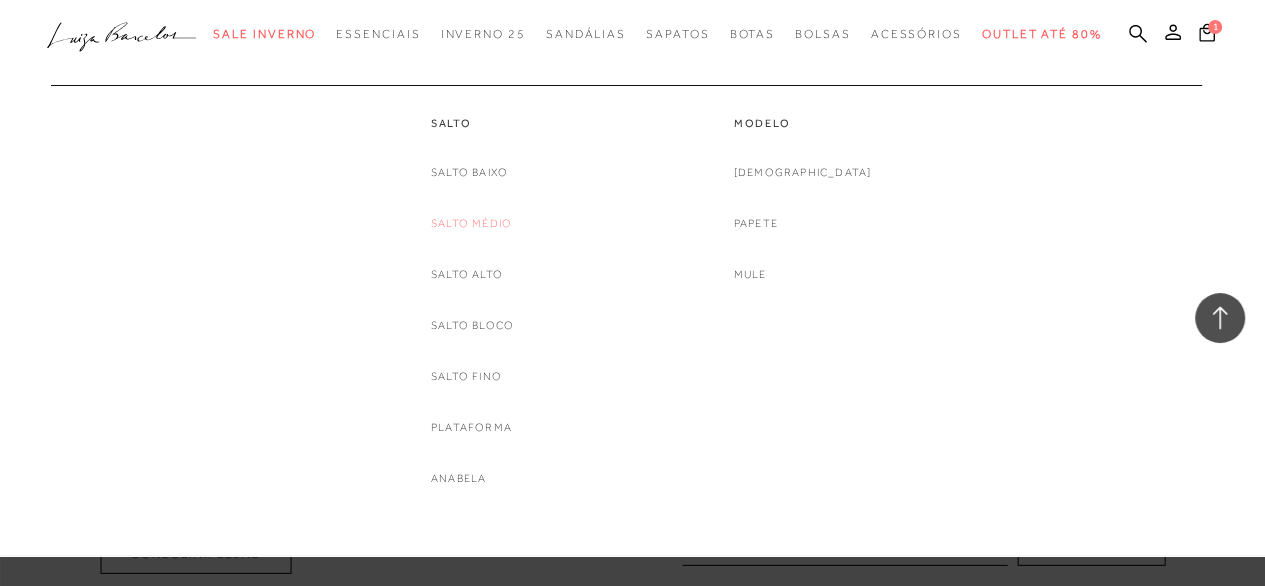 click on "Salto Médio" at bounding box center (471, 223) 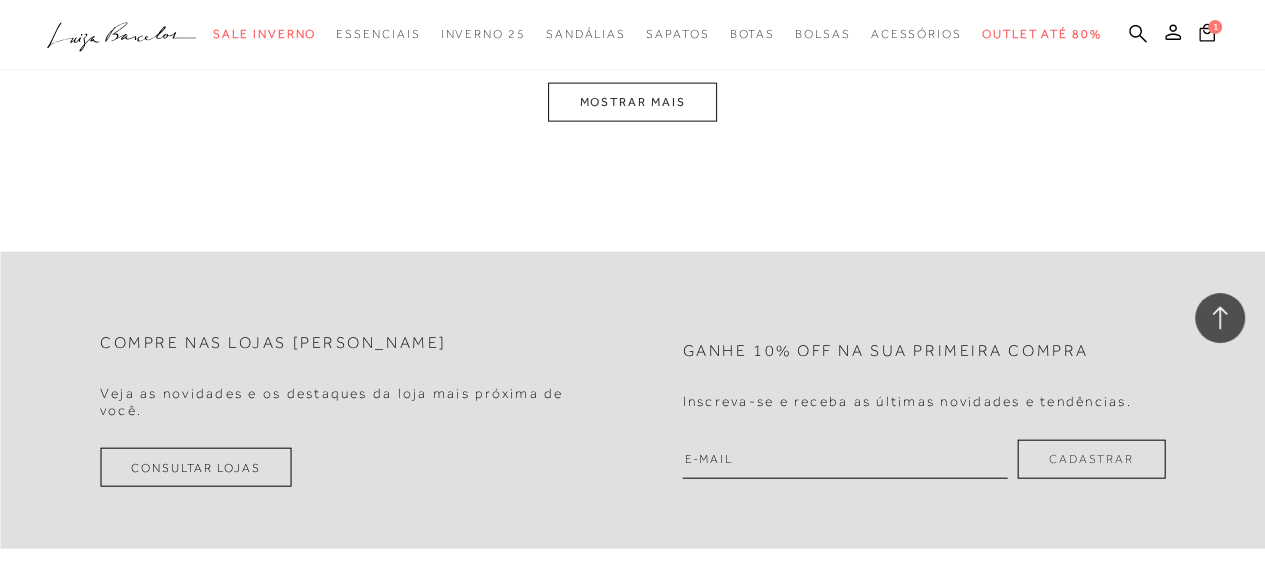 scroll, scrollTop: 3800, scrollLeft: 0, axis: vertical 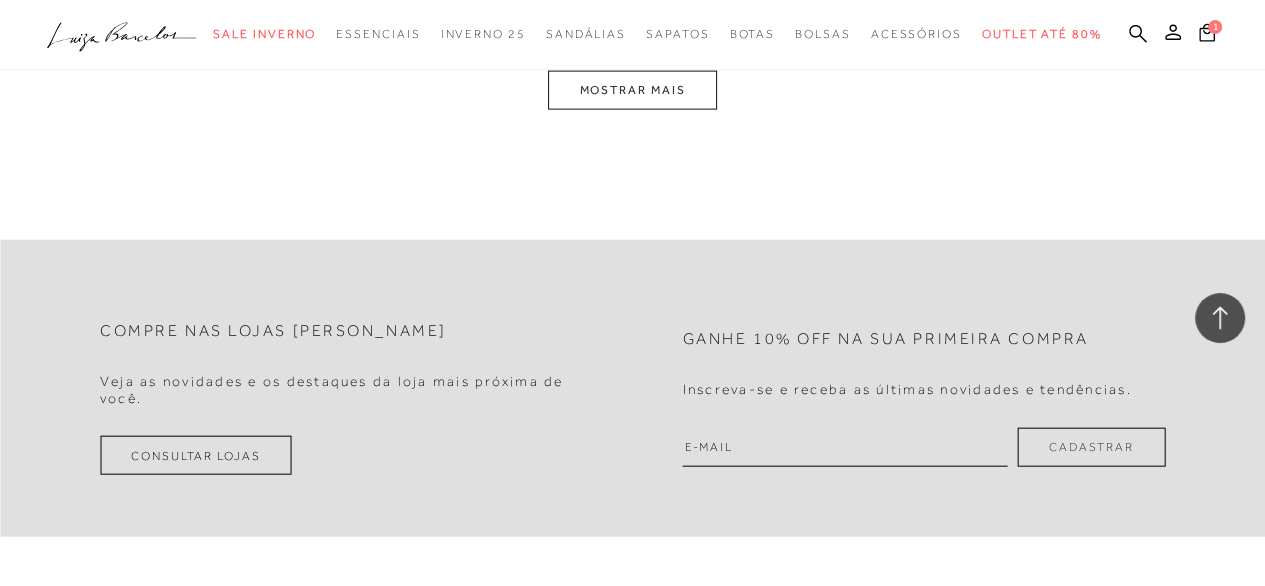 click on "MOSTRAR MAIS" at bounding box center [632, 90] 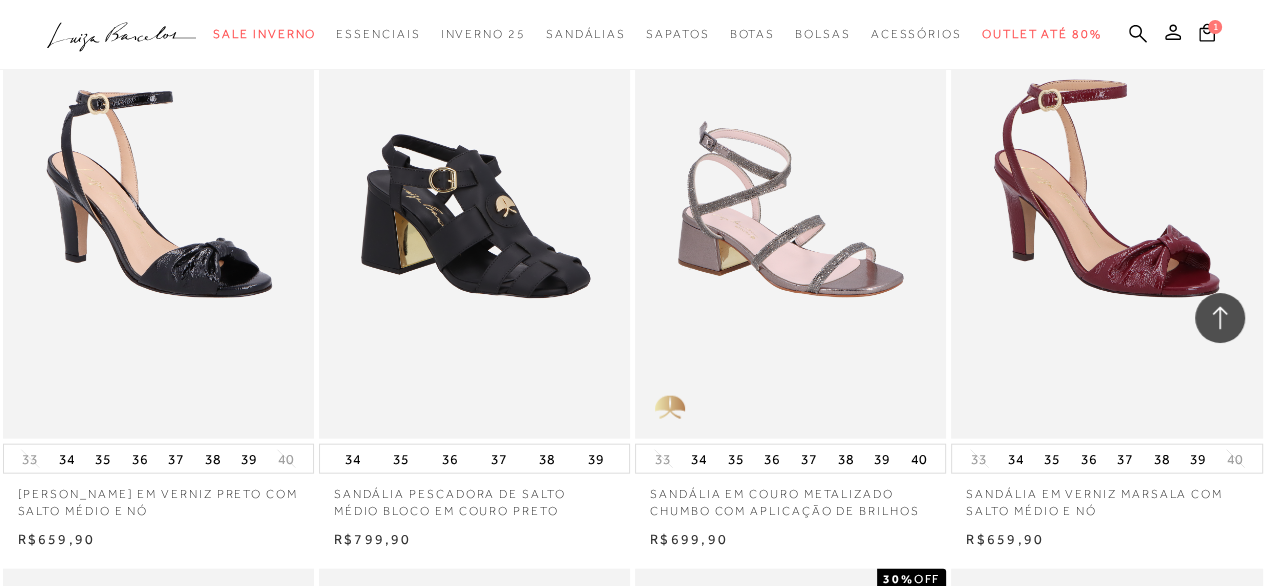 scroll, scrollTop: 7537, scrollLeft: 0, axis: vertical 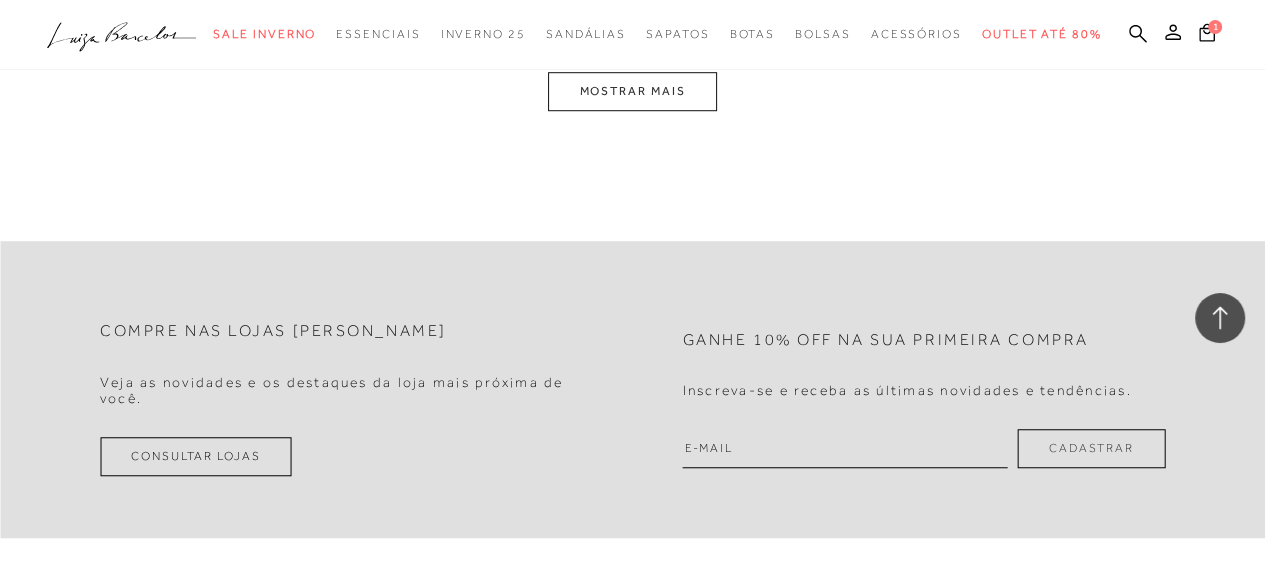 click on "MOSTRAR MAIS" at bounding box center (632, 91) 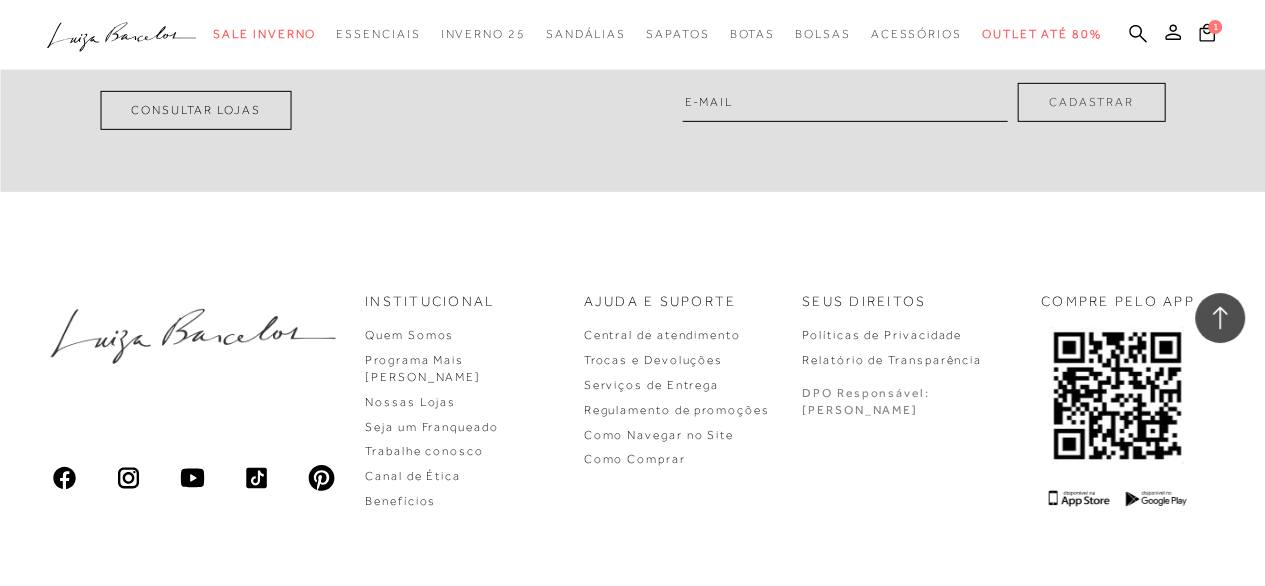scroll, scrollTop: 11535, scrollLeft: 0, axis: vertical 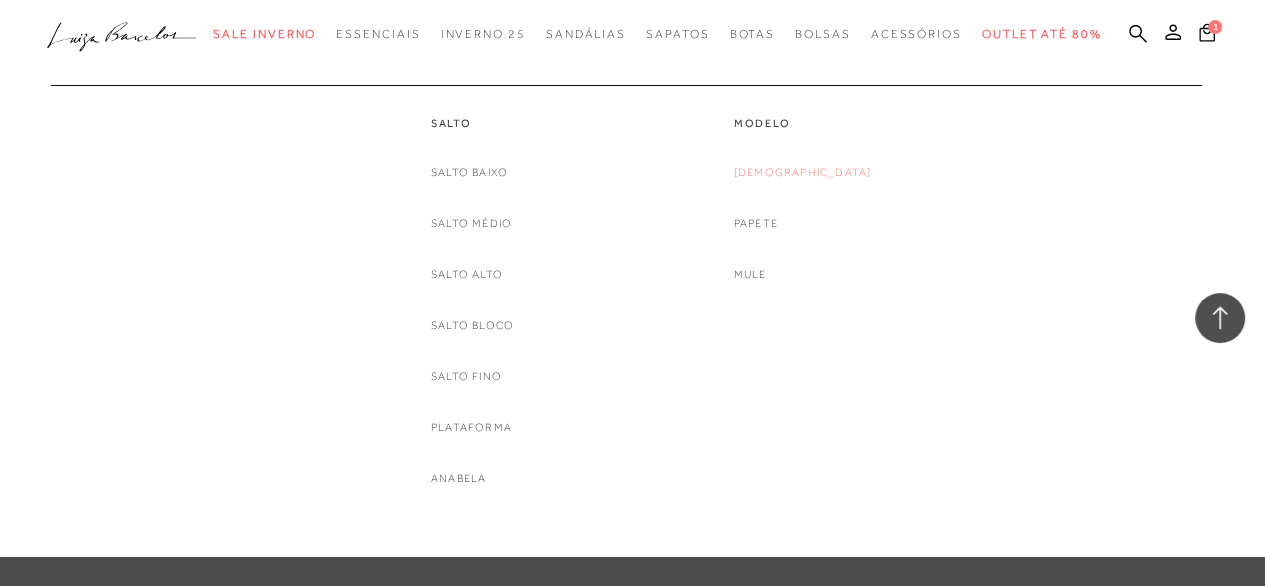 click on "[DEMOGRAPHIC_DATA]" at bounding box center (803, 172) 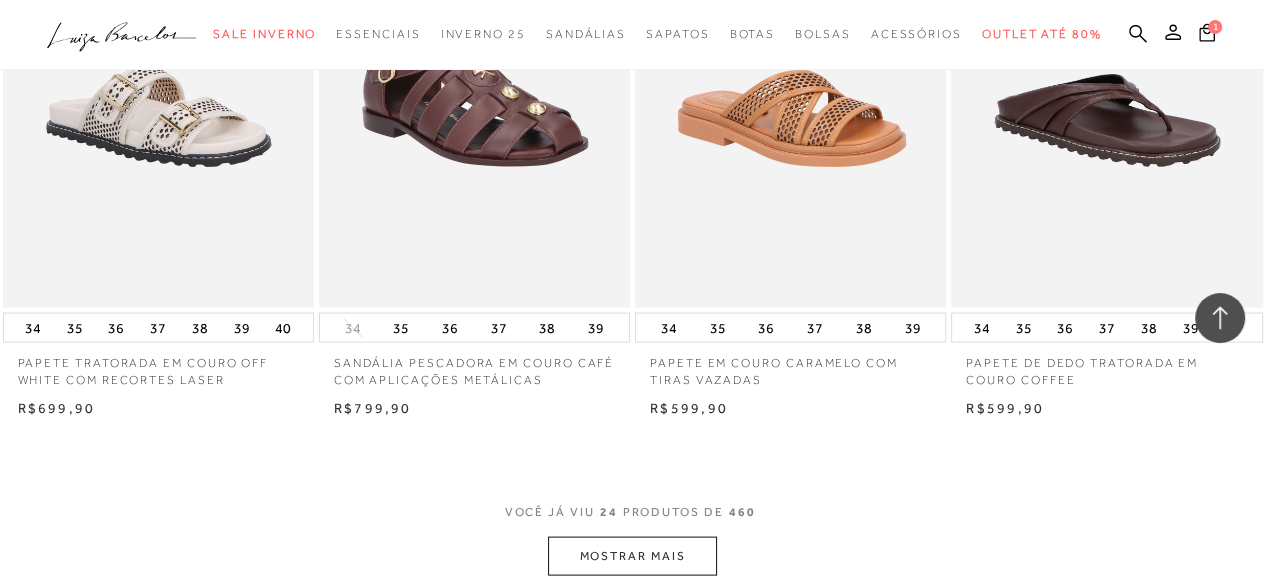 scroll, scrollTop: 3600, scrollLeft: 0, axis: vertical 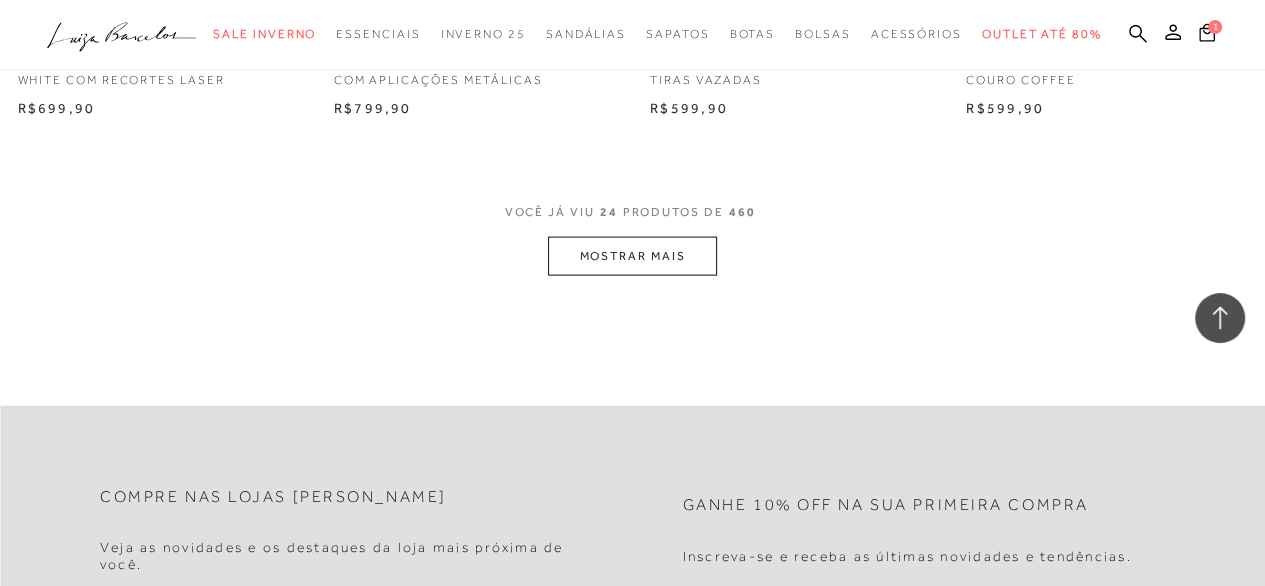 click on "MOSTRAR MAIS" at bounding box center [632, 256] 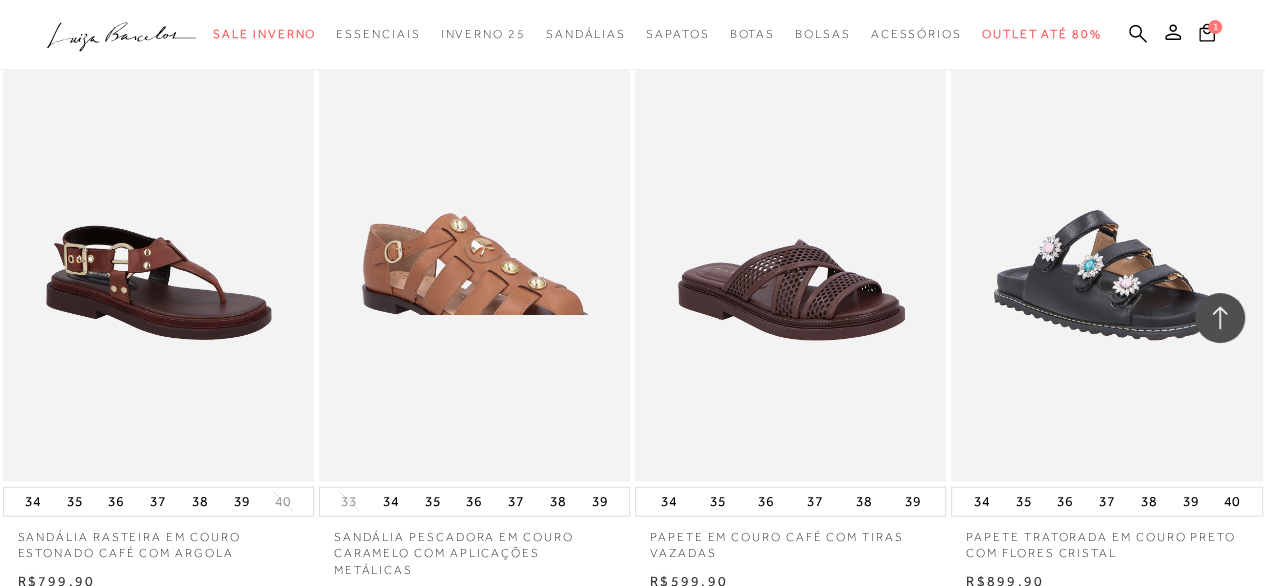 scroll, scrollTop: 3800, scrollLeft: 0, axis: vertical 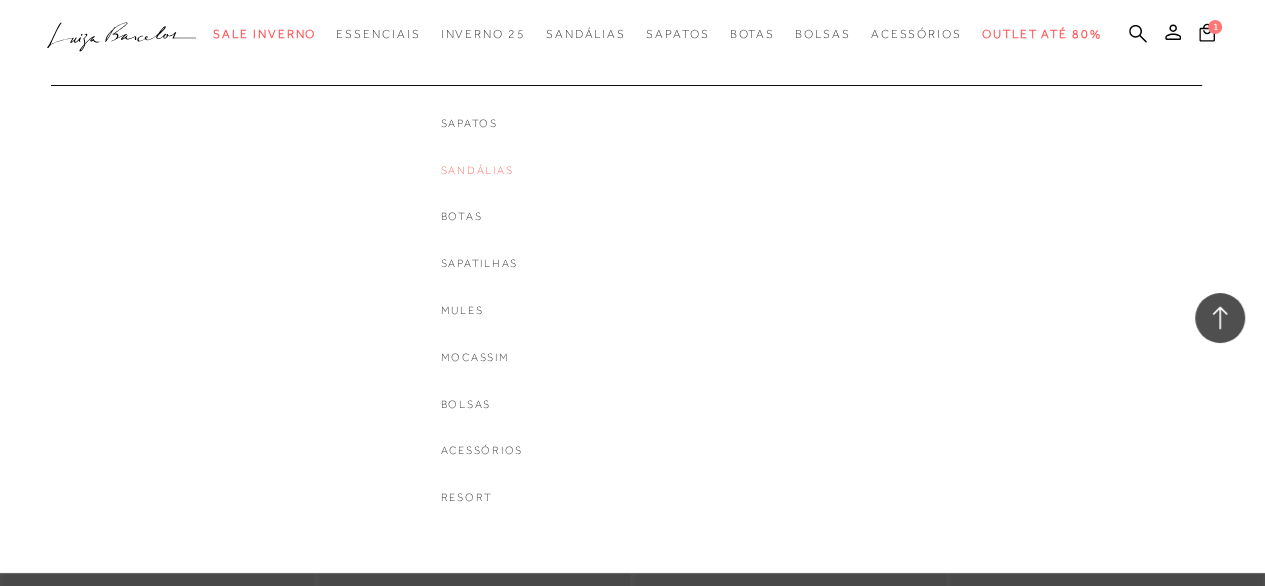 click on "Sandálias" at bounding box center [482, 170] 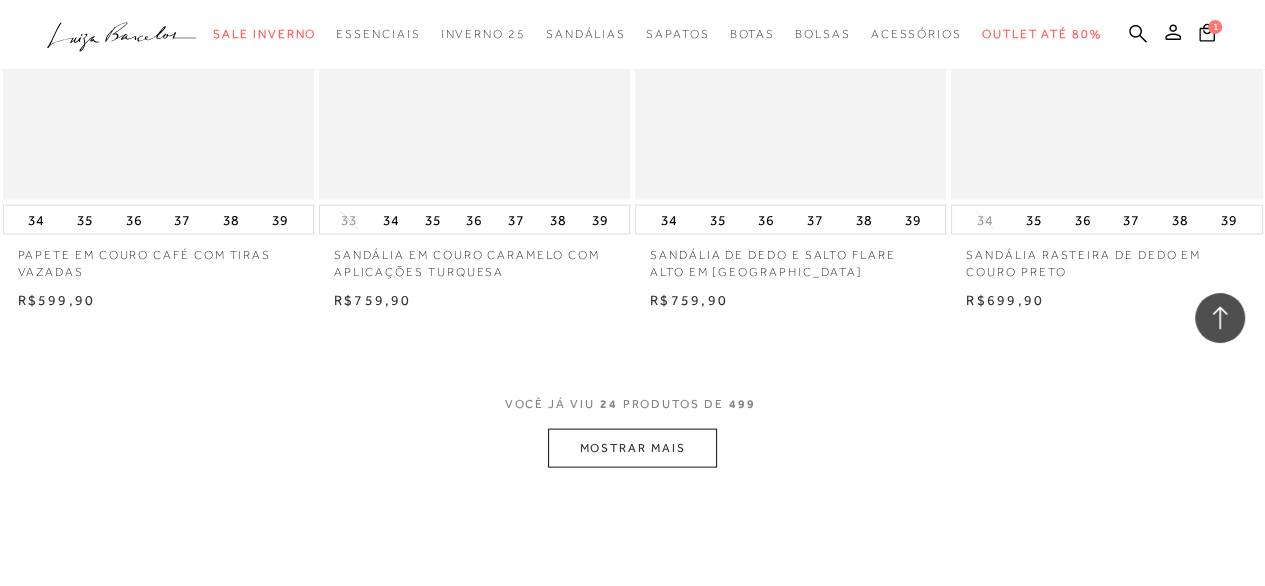scroll, scrollTop: 3600, scrollLeft: 0, axis: vertical 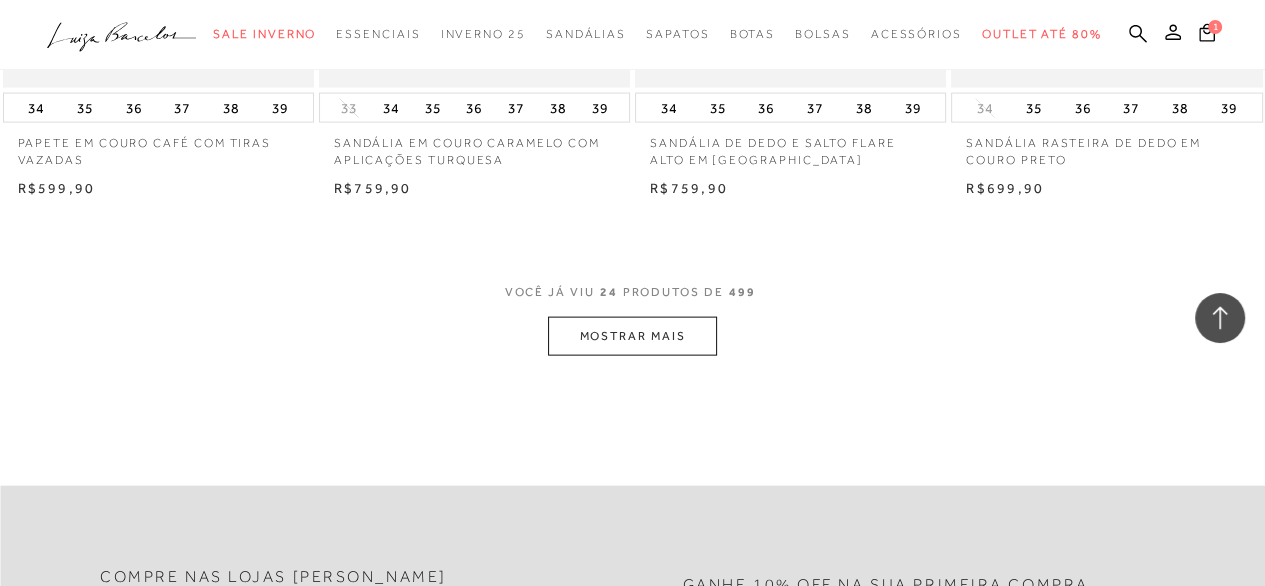 click on "MOSTRAR MAIS" at bounding box center [632, 336] 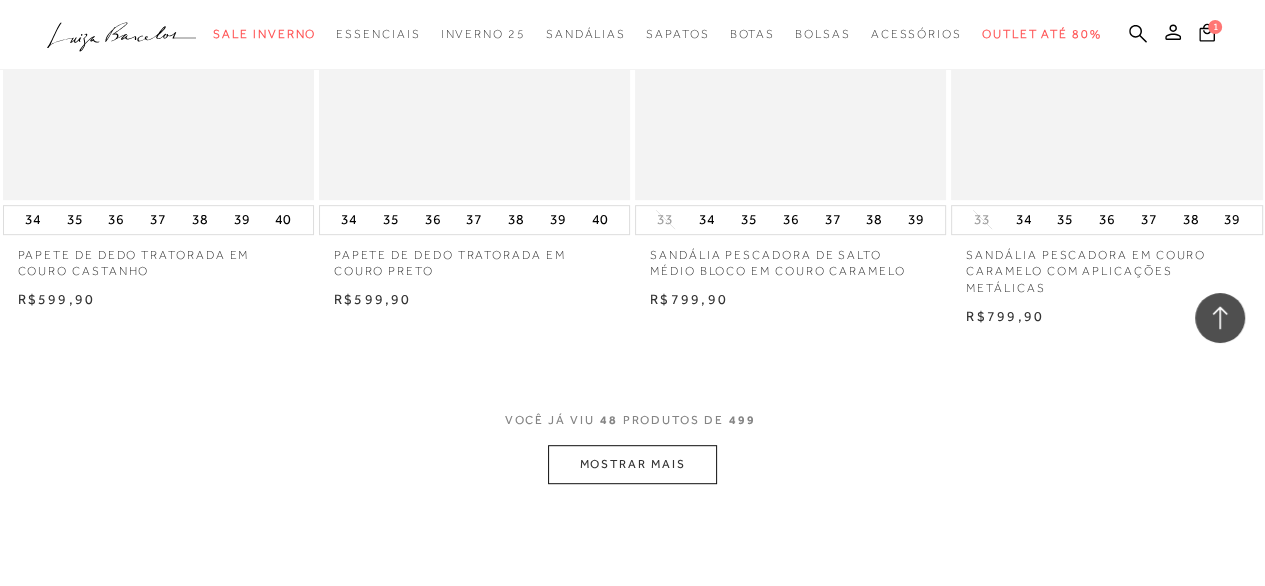 scroll, scrollTop: 7100, scrollLeft: 0, axis: vertical 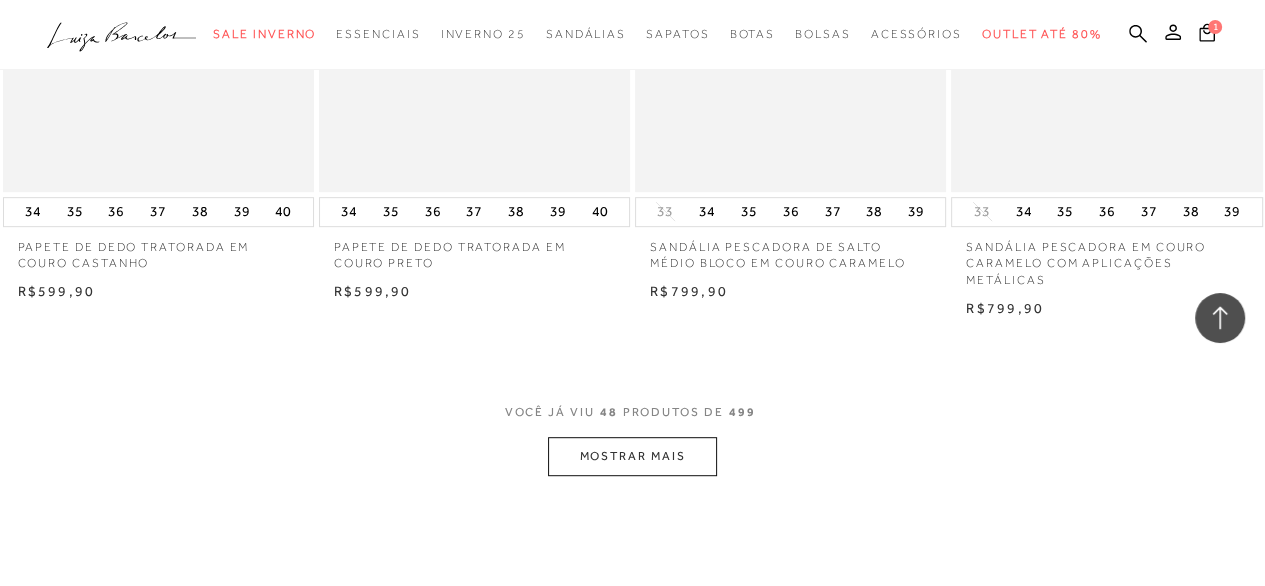 click on "MOSTRAR MAIS" at bounding box center (632, 456) 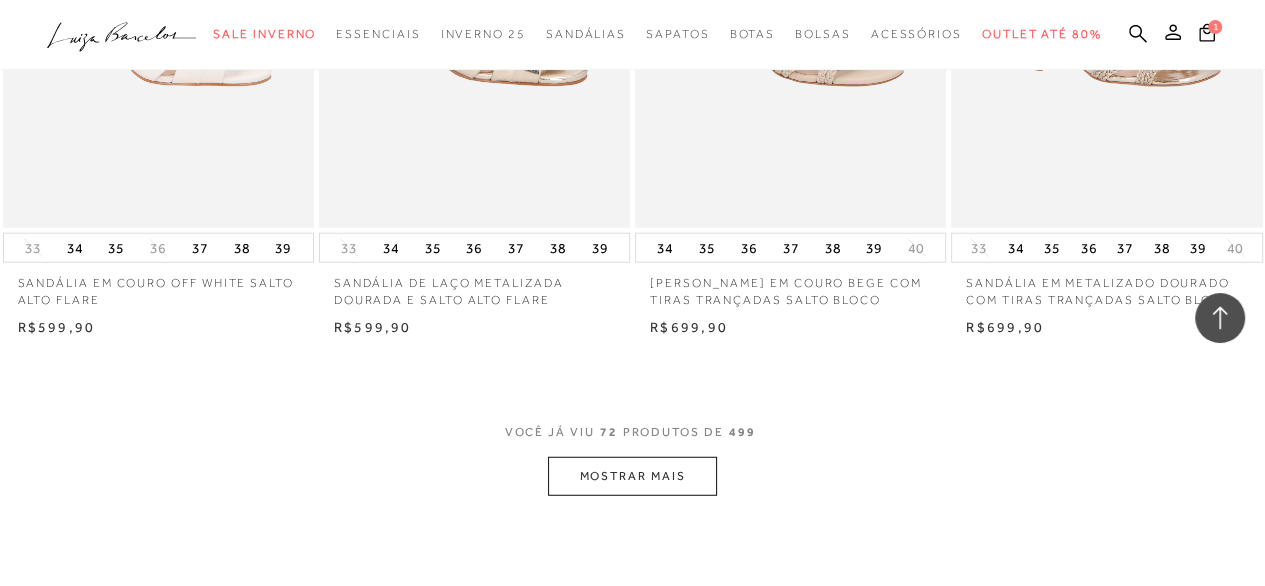 scroll, scrollTop: 10700, scrollLeft: 0, axis: vertical 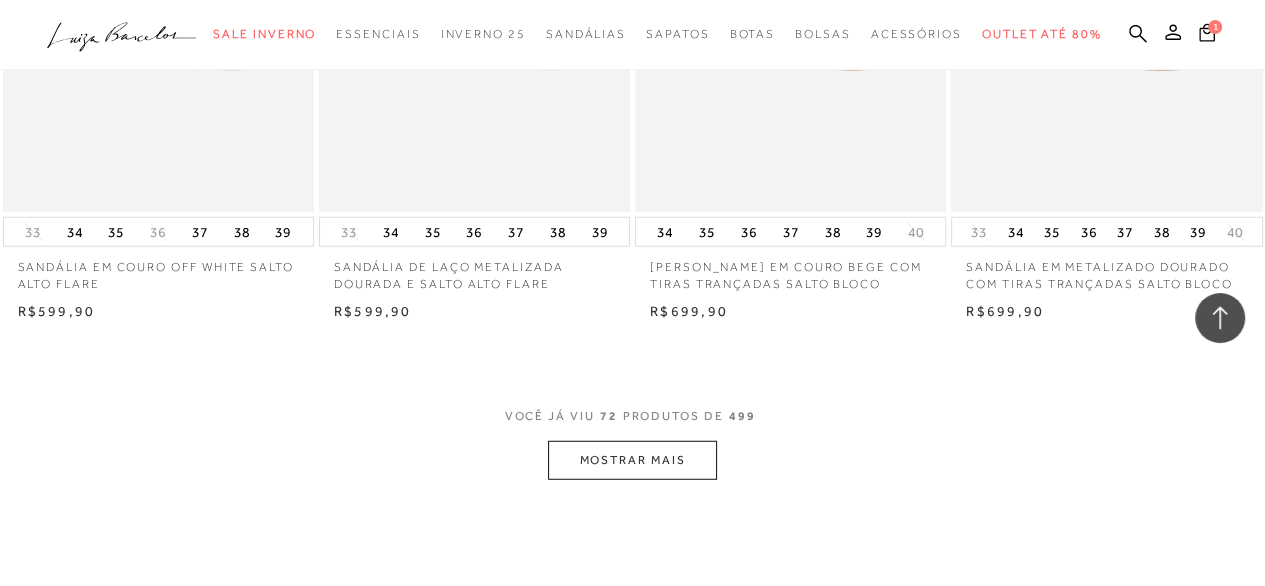click on "MOSTRAR MAIS" at bounding box center (632, 460) 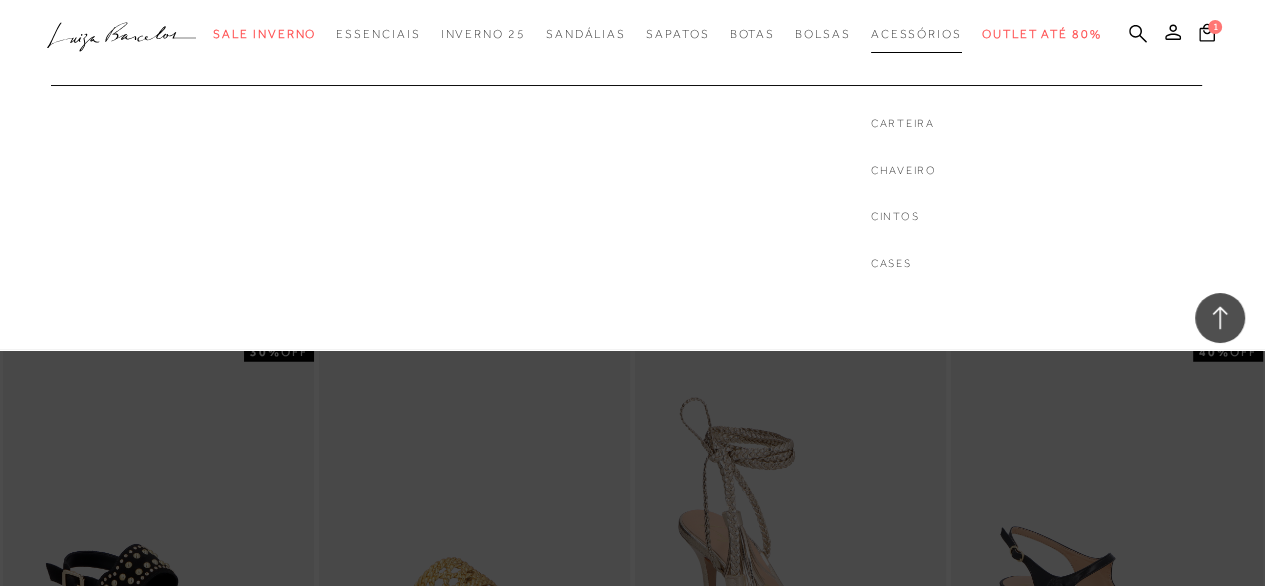 scroll, scrollTop: 11100, scrollLeft: 0, axis: vertical 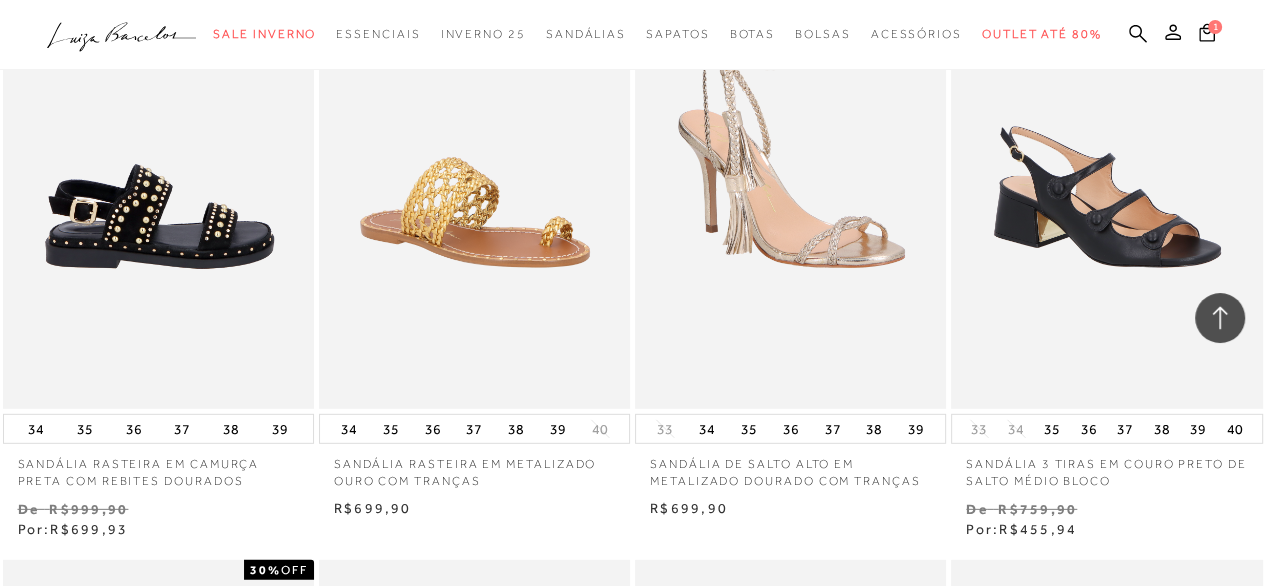click at bounding box center (159, 175) 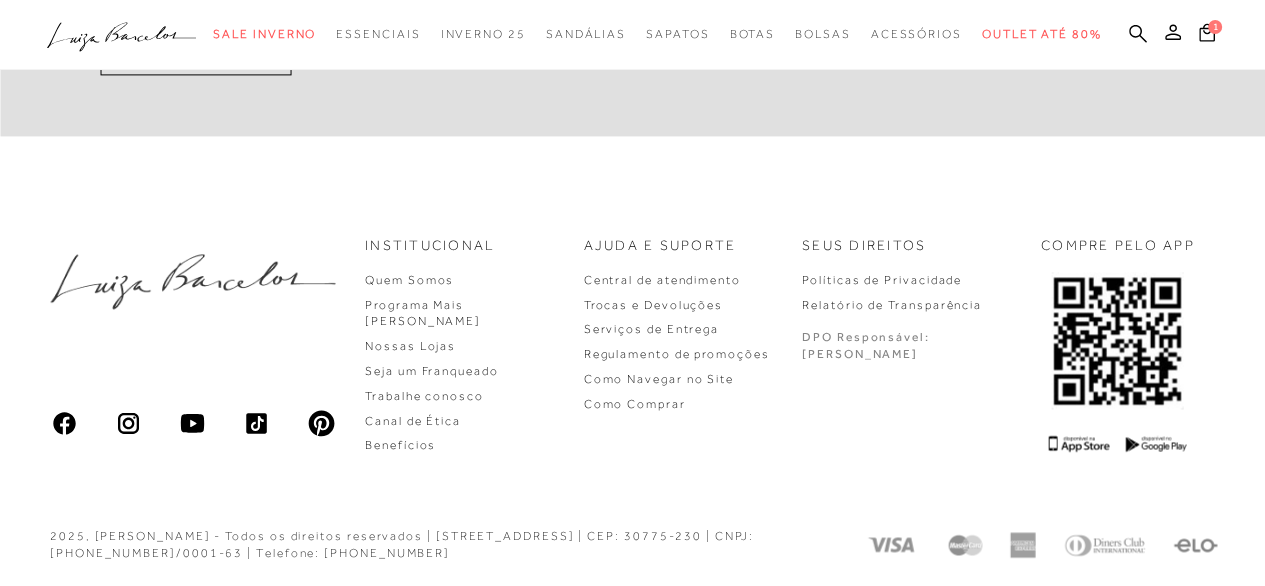 scroll, scrollTop: 0, scrollLeft: 0, axis: both 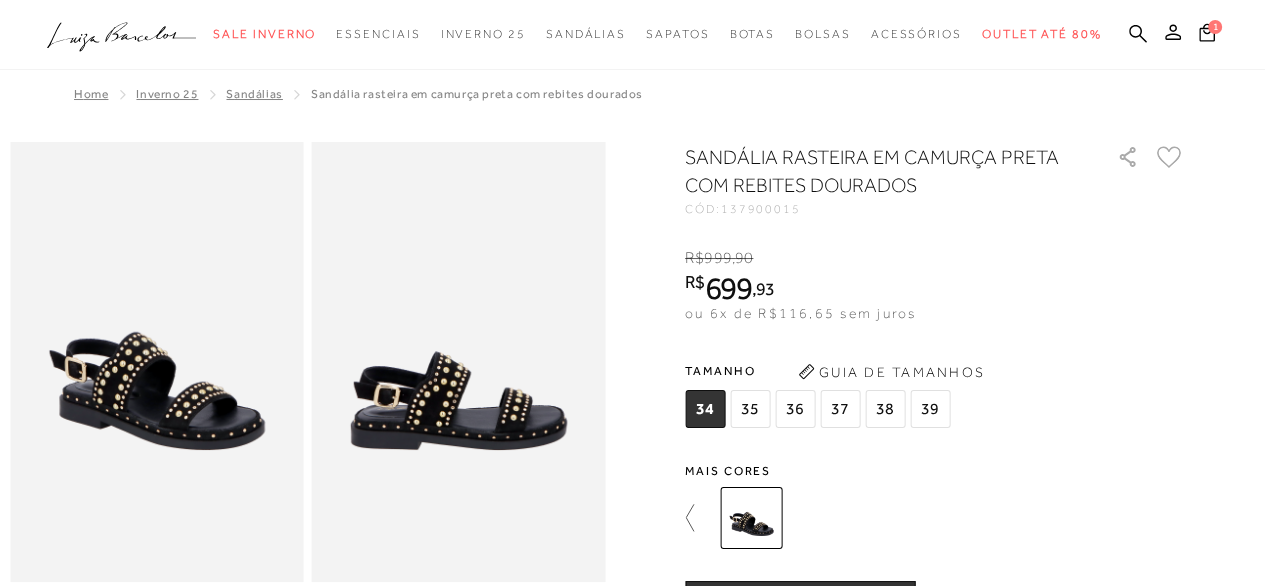 click 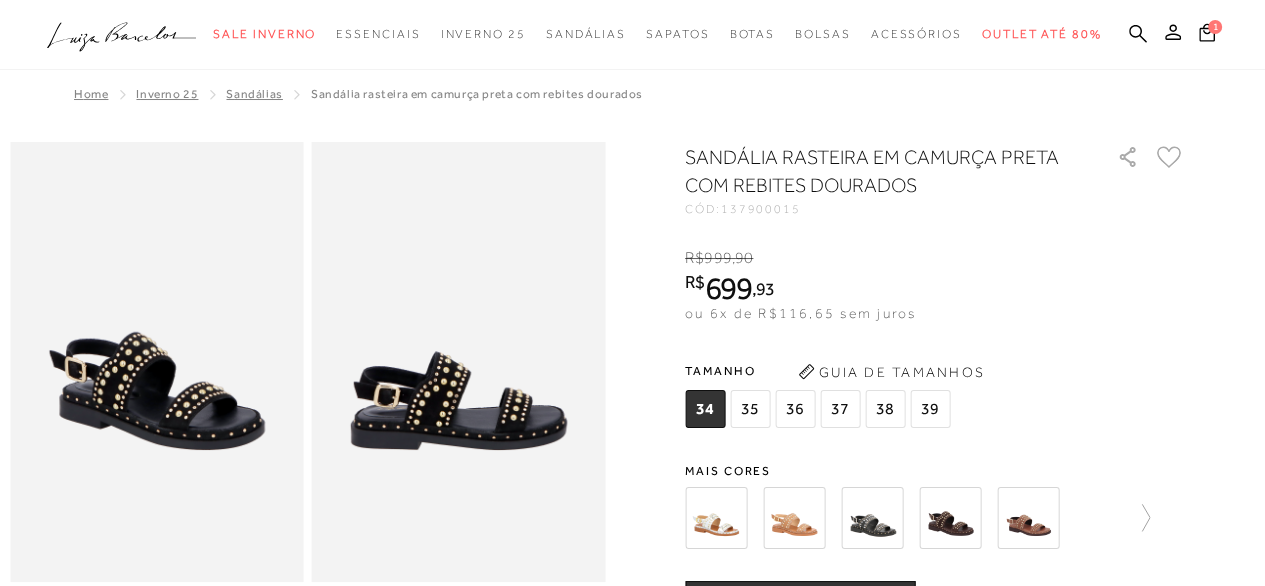 click on "35" at bounding box center [750, 409] 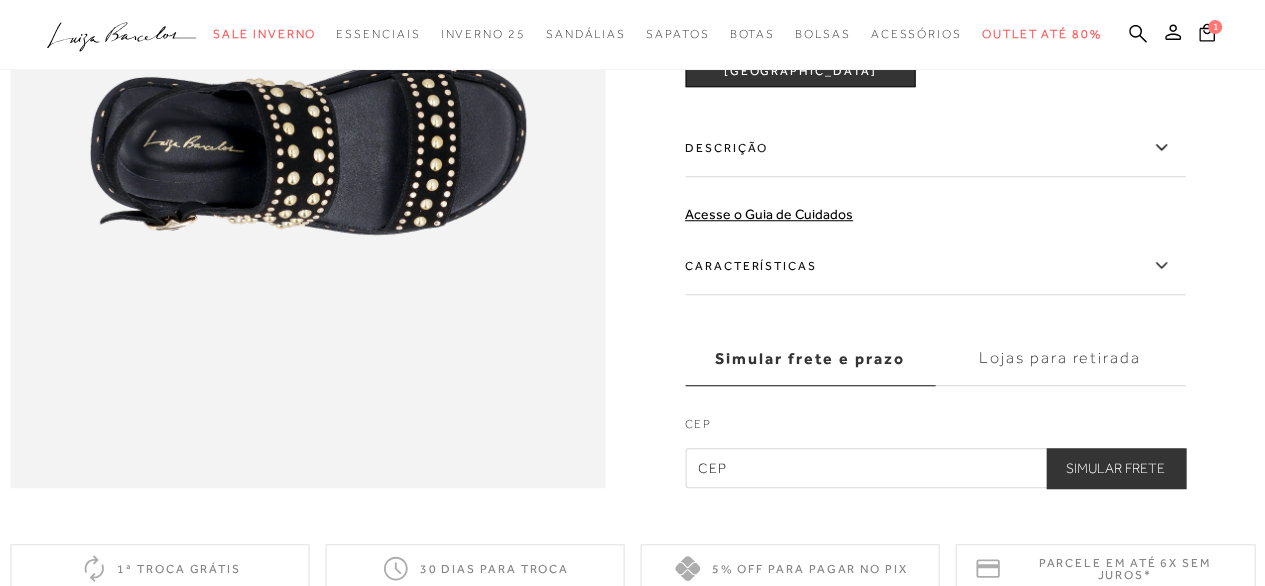 scroll, scrollTop: 1300, scrollLeft: 0, axis: vertical 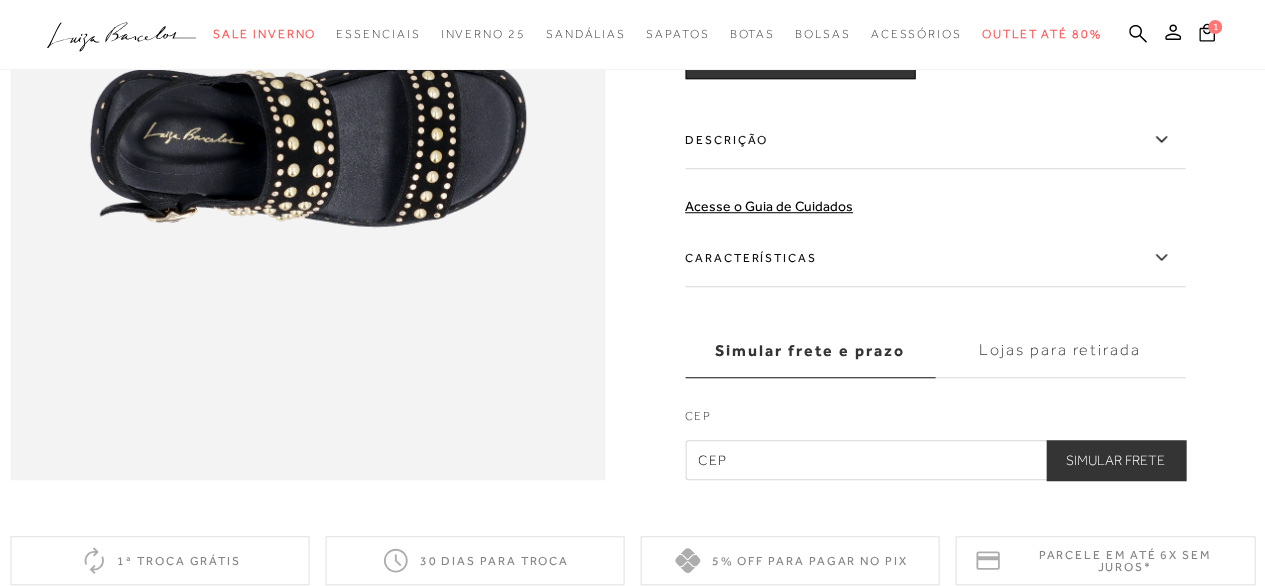 click on "ADICIONAR À SACOLA" at bounding box center [800, 55] 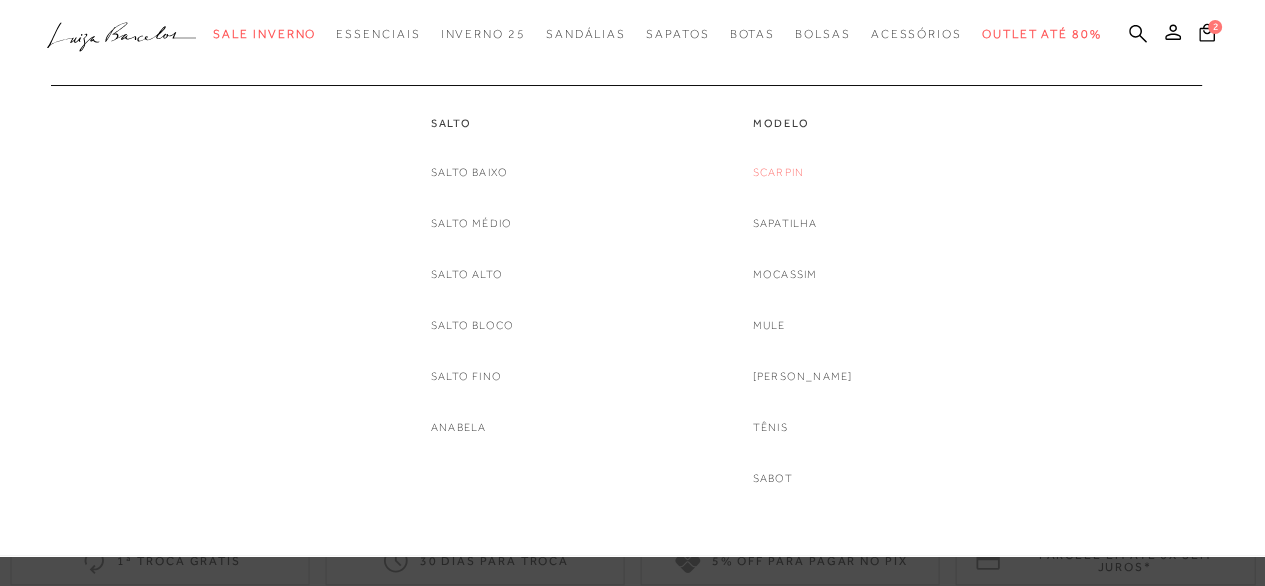click on "Scarpin" at bounding box center (778, 172) 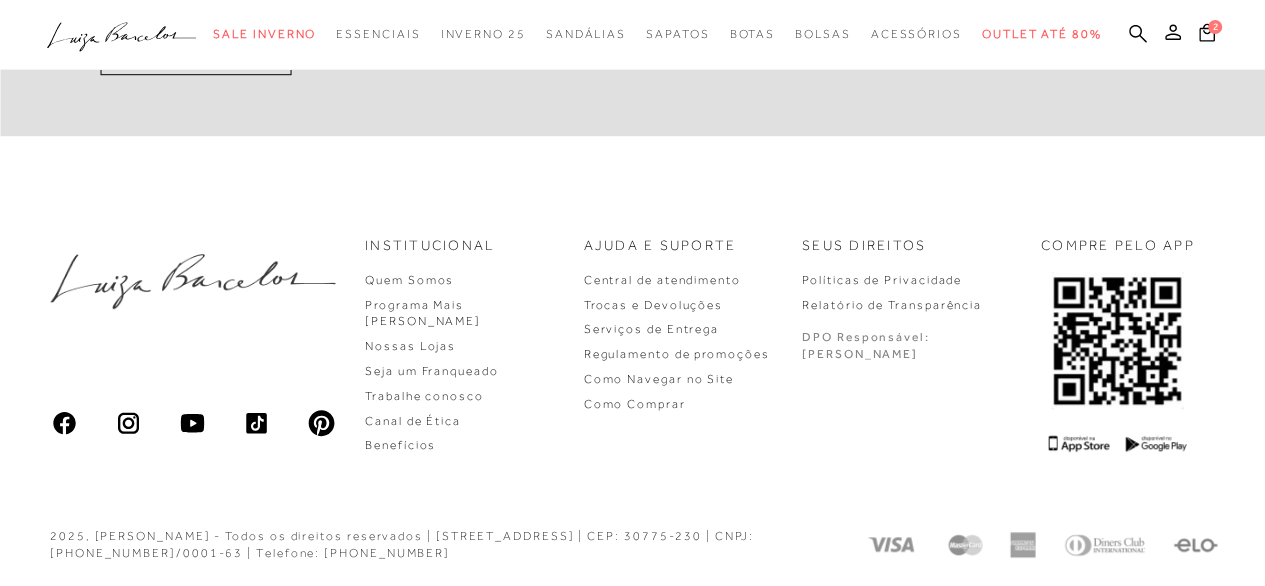scroll, scrollTop: 0, scrollLeft: 0, axis: both 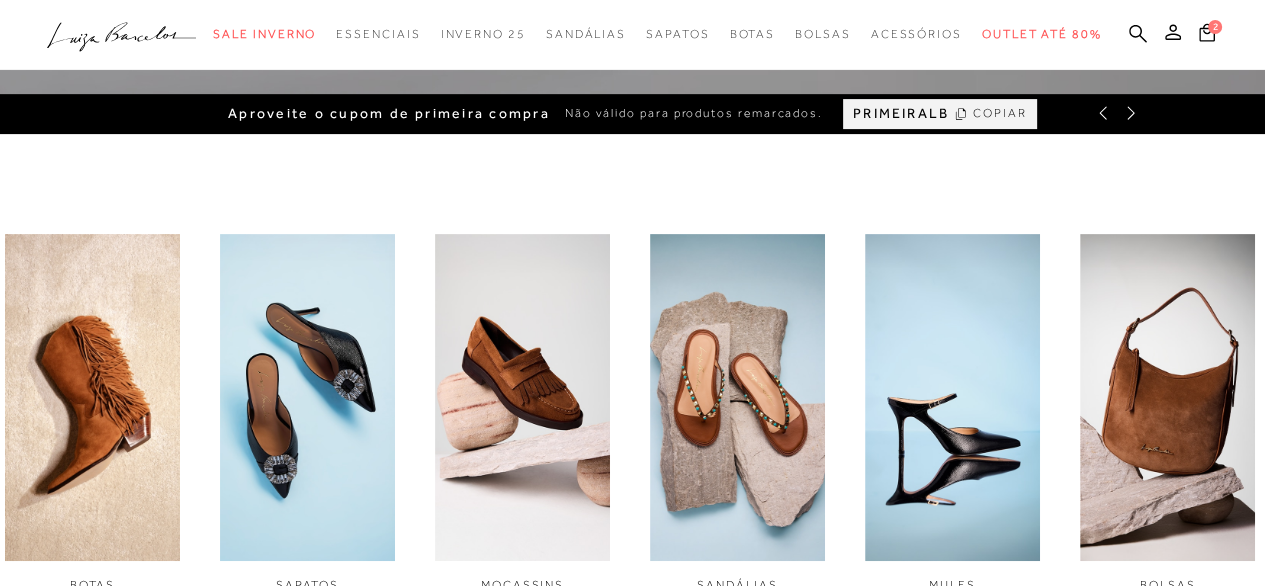 click at bounding box center (737, 398) 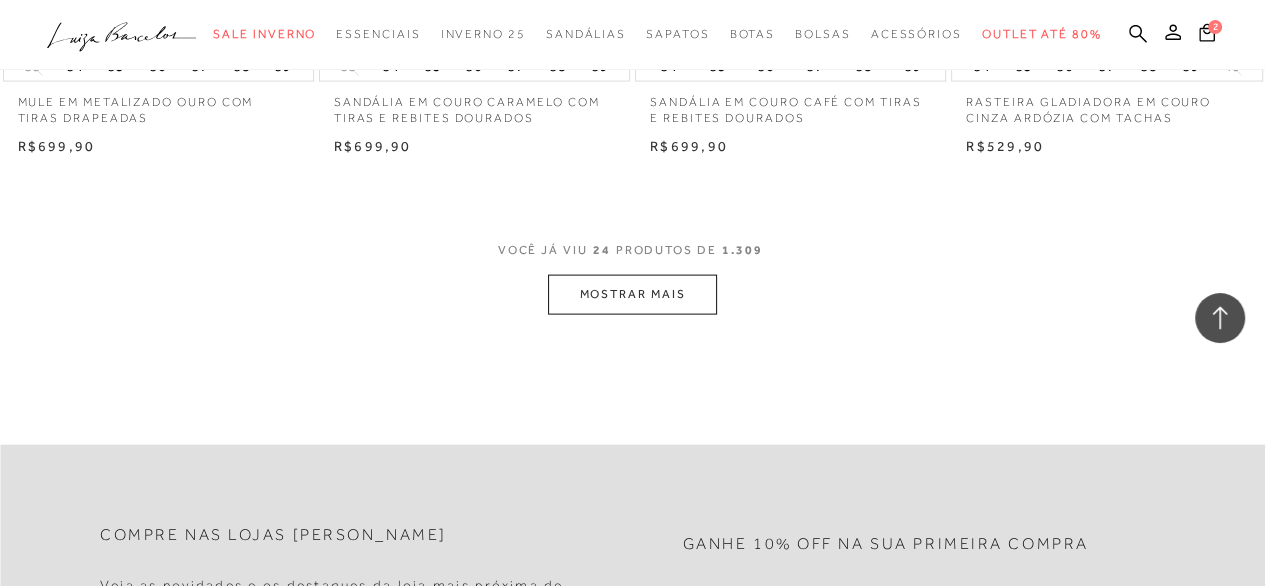 scroll, scrollTop: 3600, scrollLeft: 0, axis: vertical 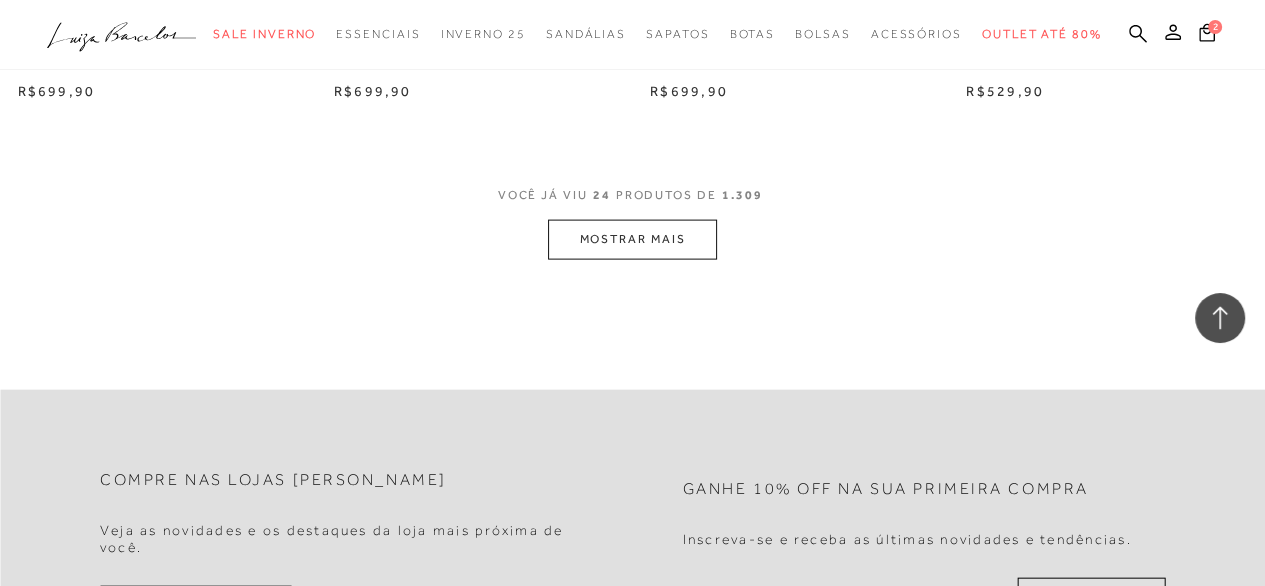 click on "VOCÊ JÁ VIU  24   PRODUTOS DE  1.309" at bounding box center (633, 202) 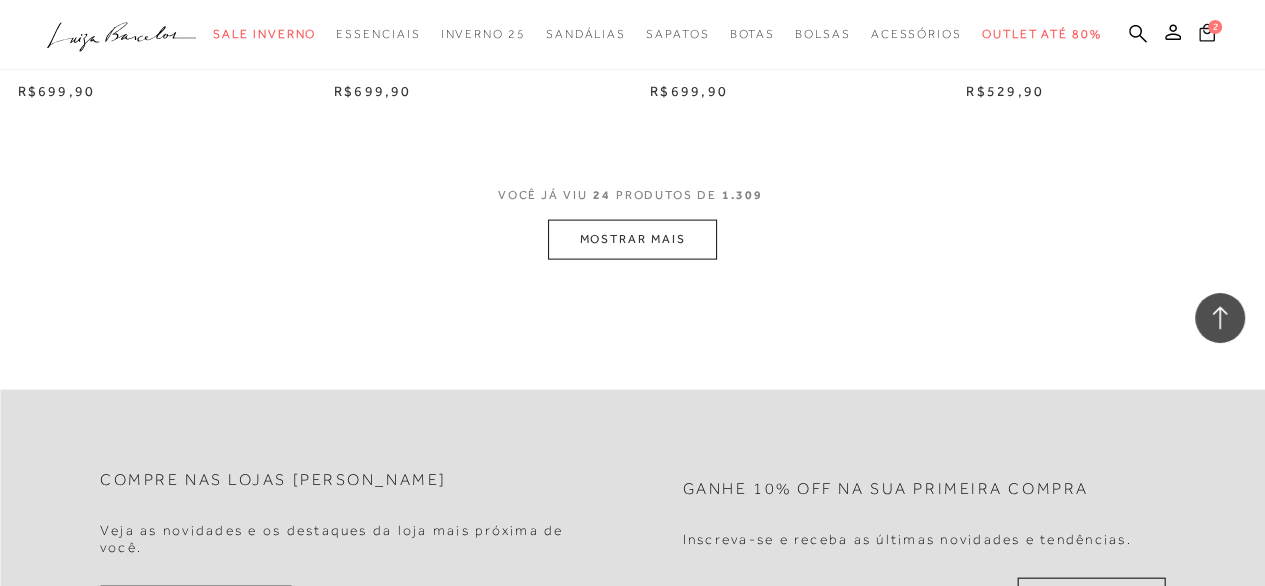 click 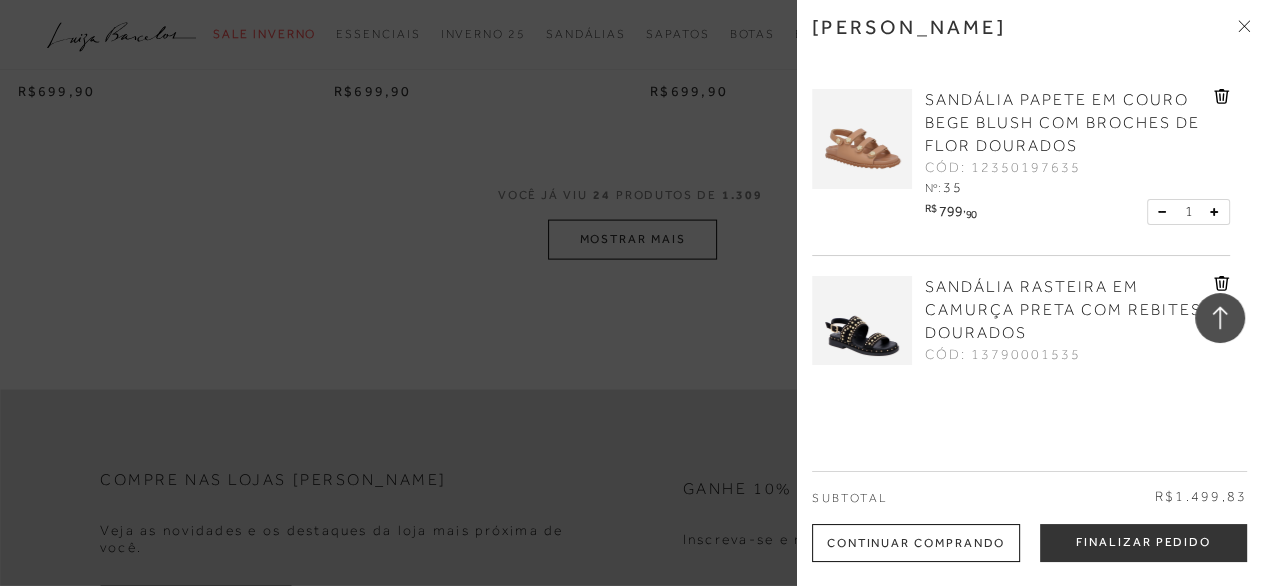 click on "SANDÁLIA PAPETE EM COURO BEGE BLUSH COM BROCHES DE FLOR DOURADOS" at bounding box center [1062, 123] 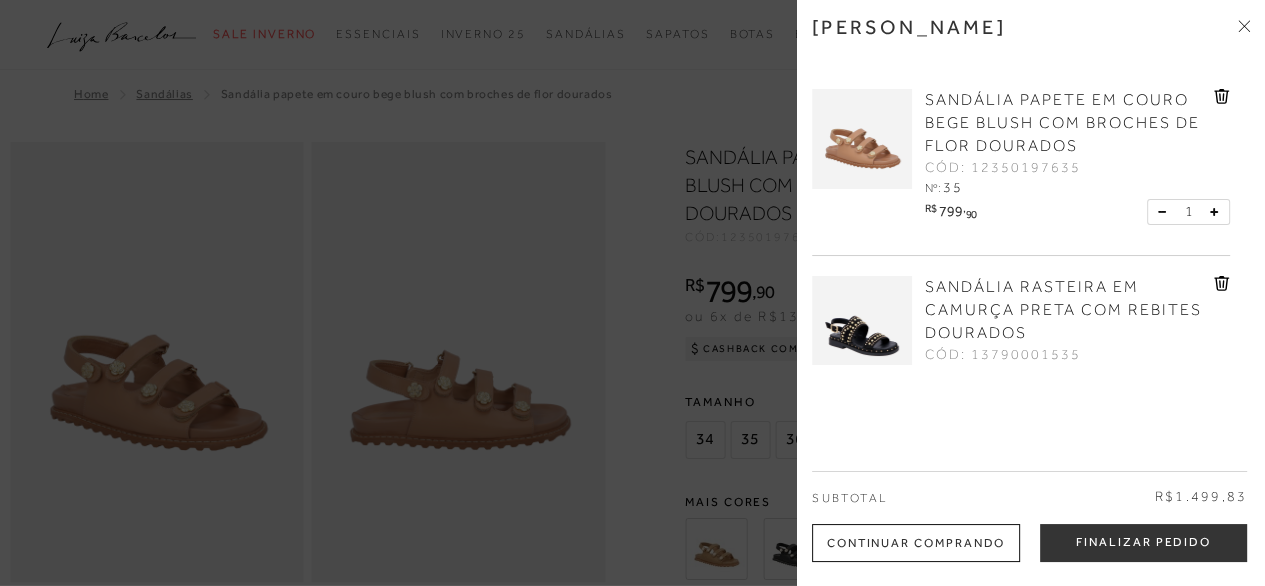 scroll, scrollTop: 0, scrollLeft: 0, axis: both 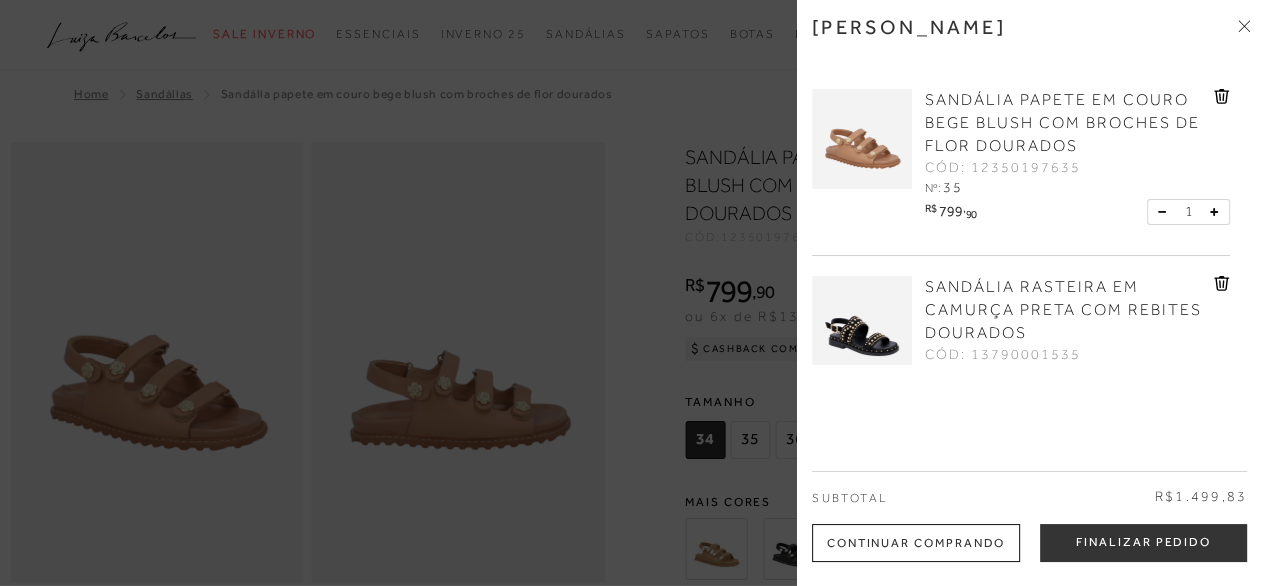 click 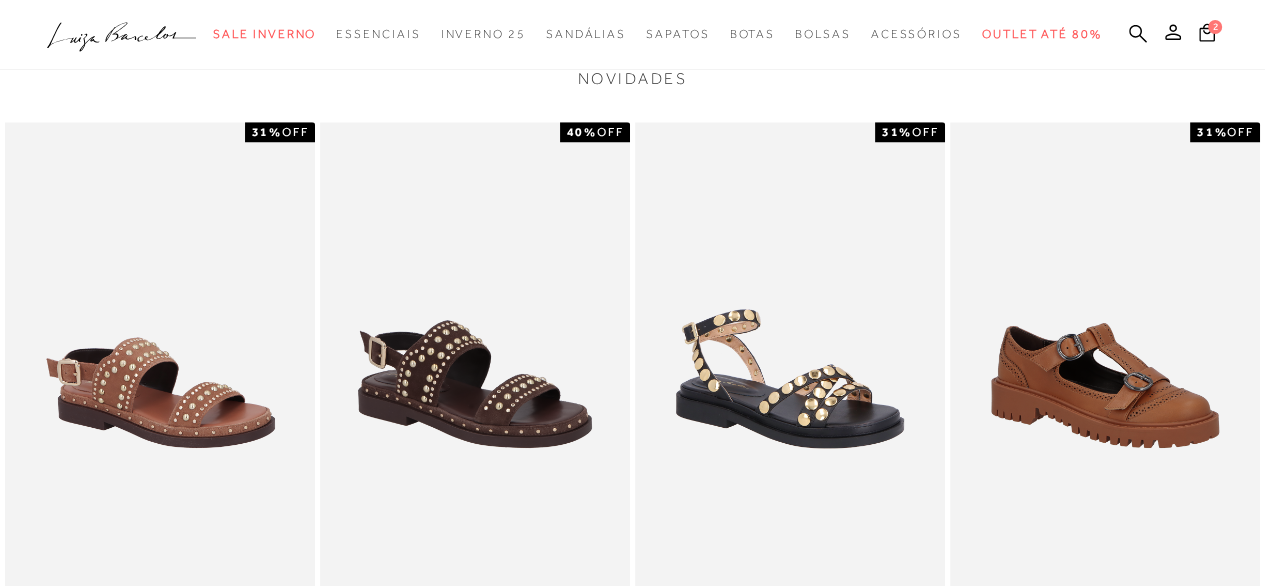 scroll, scrollTop: 2000, scrollLeft: 0, axis: vertical 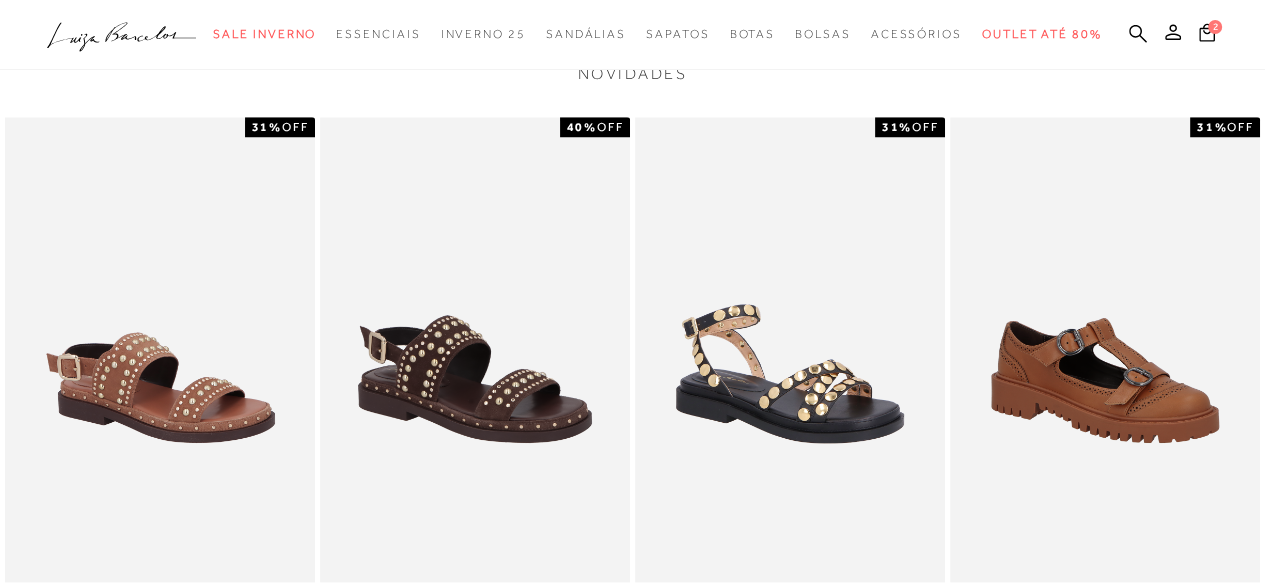click at bounding box center [475, 349] 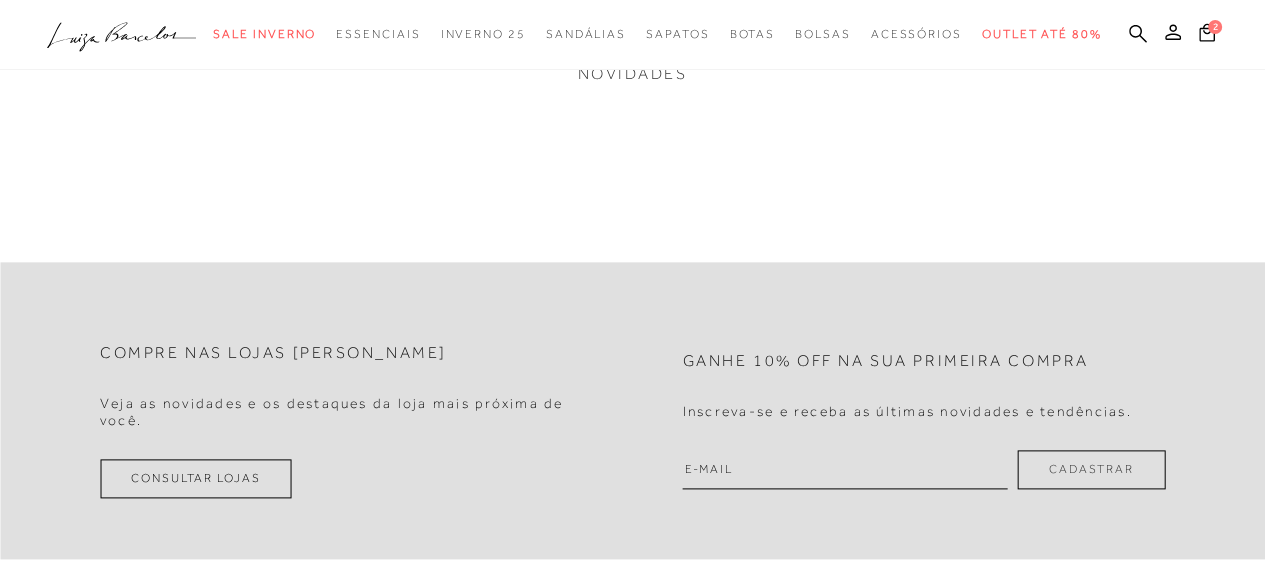 scroll, scrollTop: 0, scrollLeft: 0, axis: both 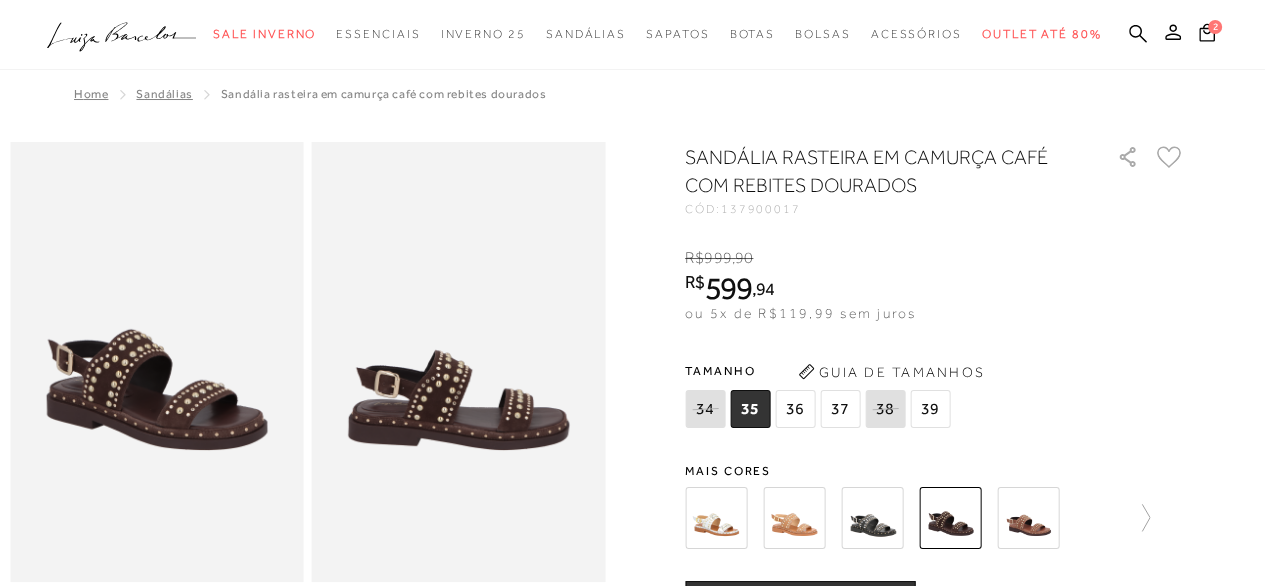 click on "35" at bounding box center [750, 409] 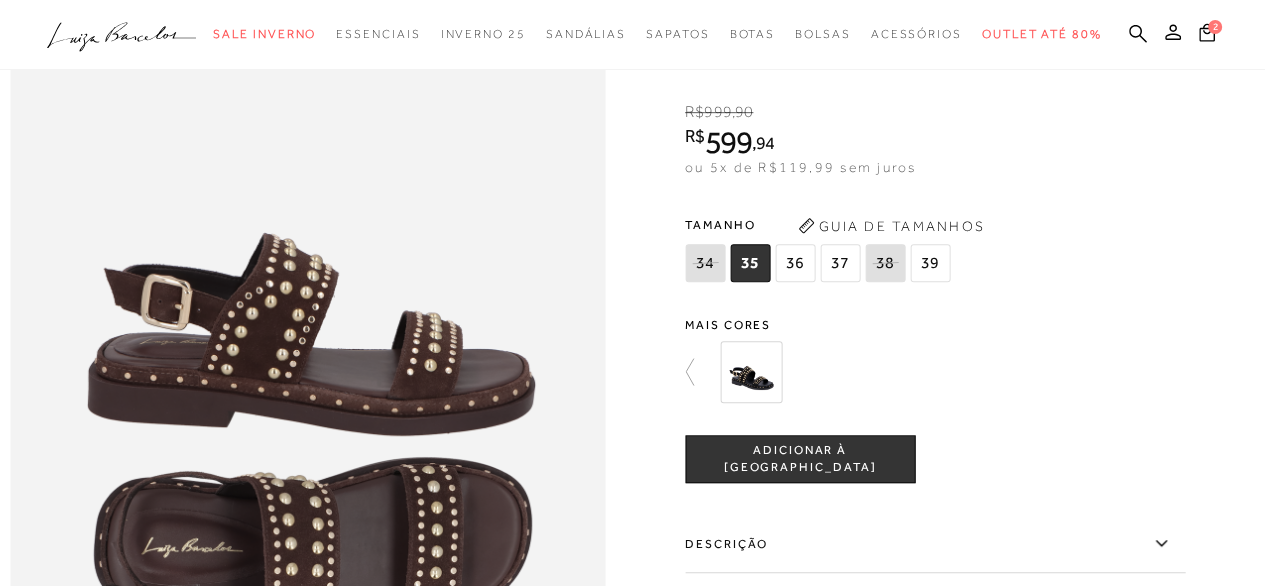 scroll, scrollTop: 900, scrollLeft: 0, axis: vertical 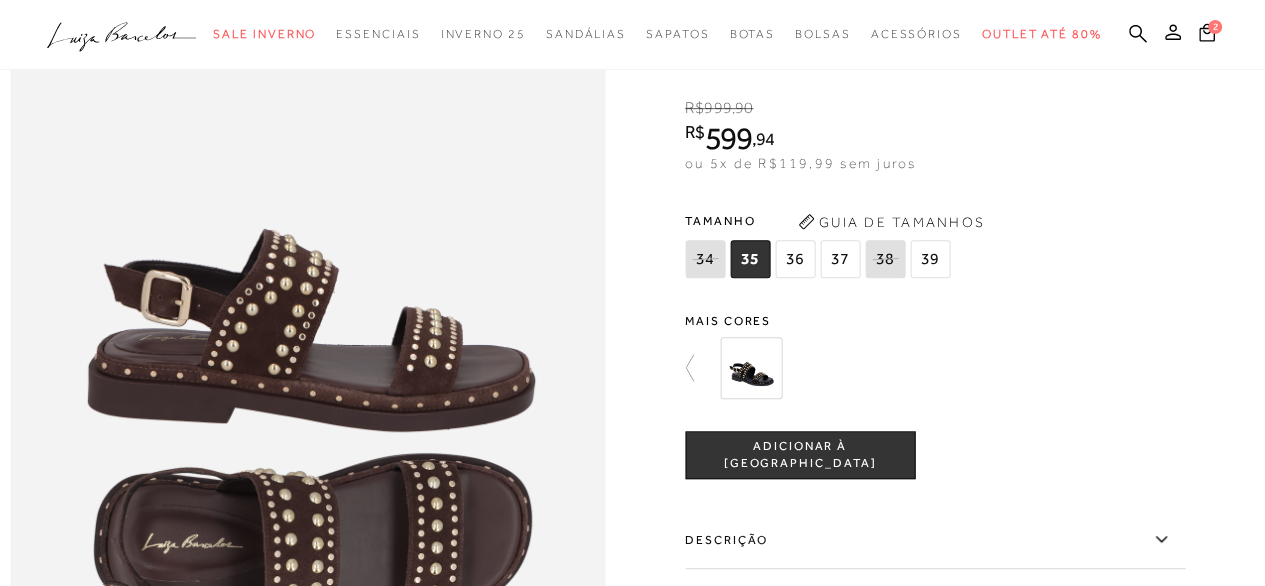 click on "ADICIONAR À SACOLA" at bounding box center [800, 455] 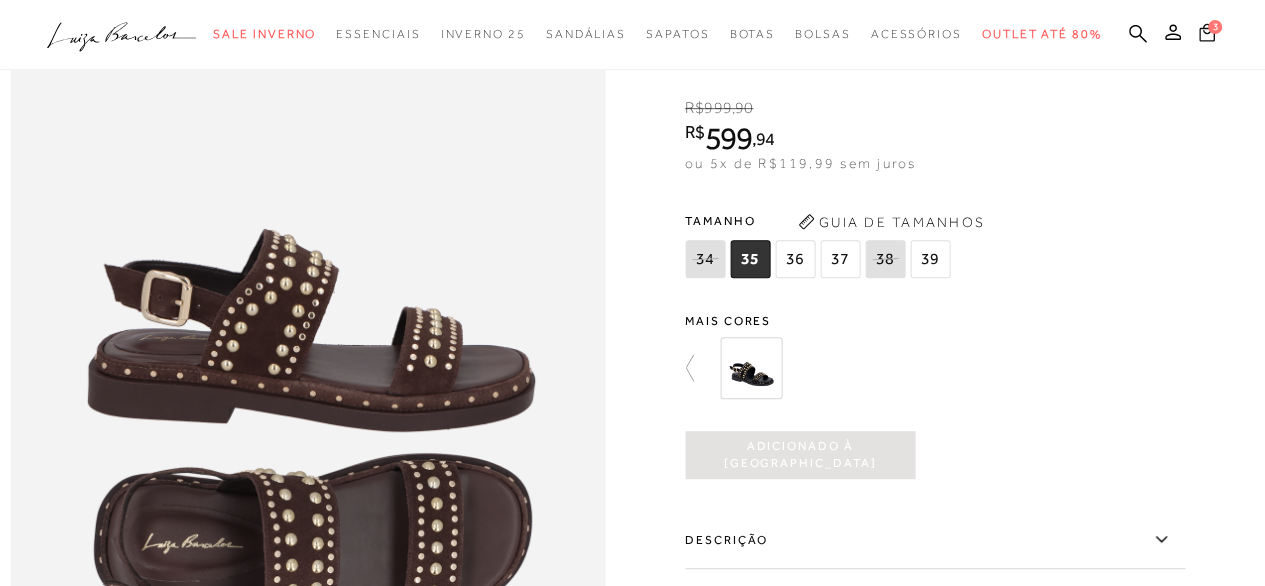click 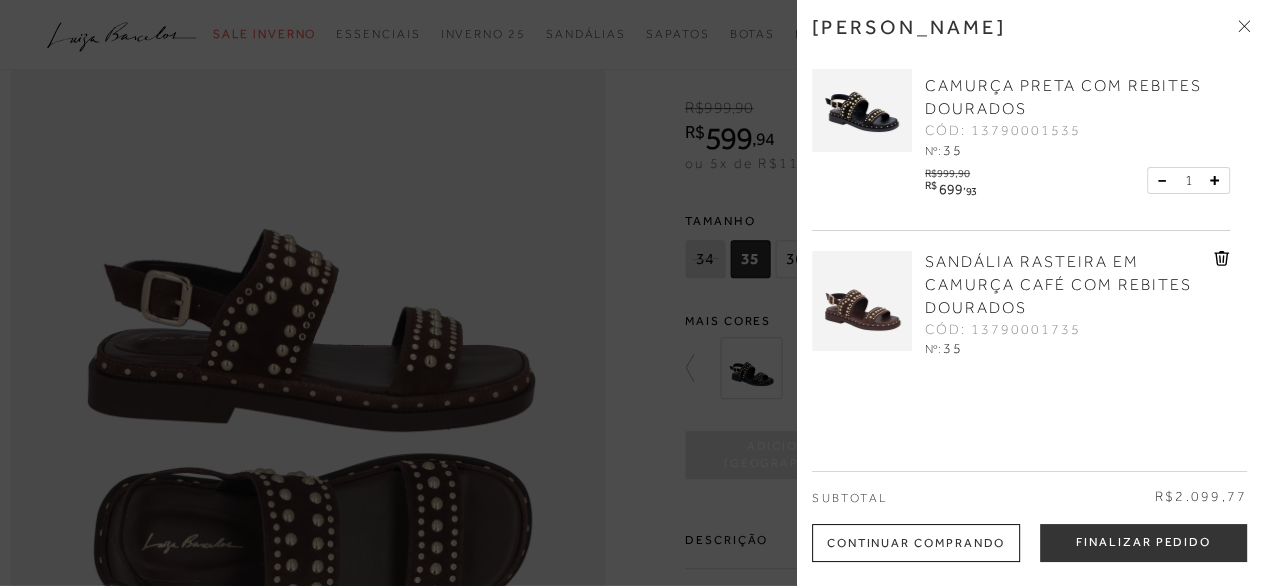 scroll, scrollTop: 190, scrollLeft: 0, axis: vertical 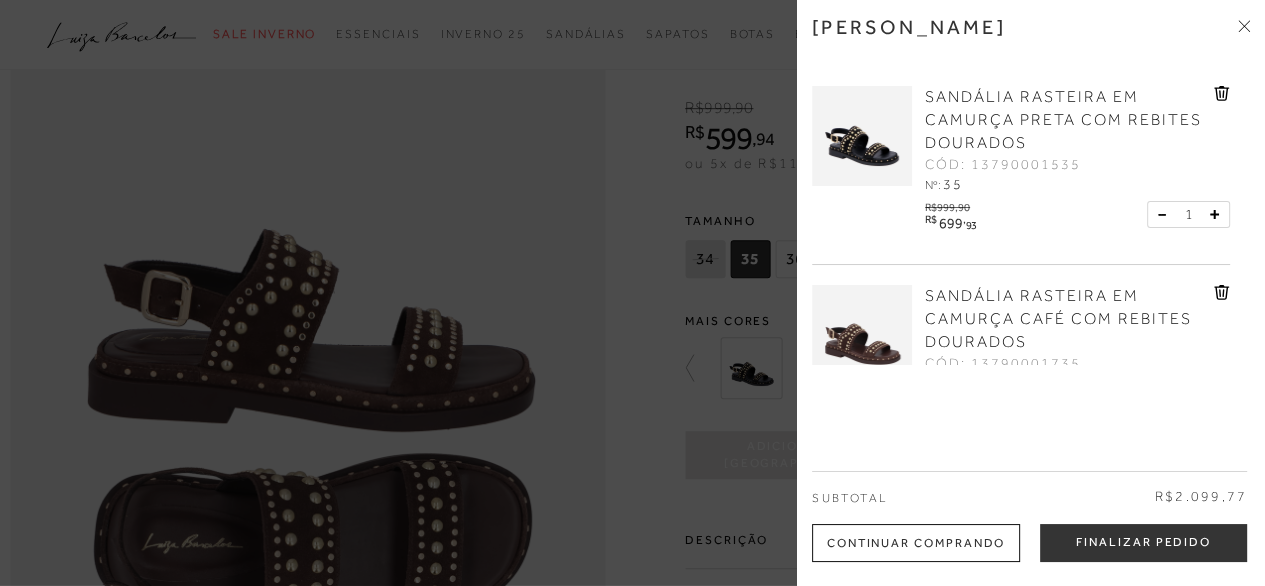 click 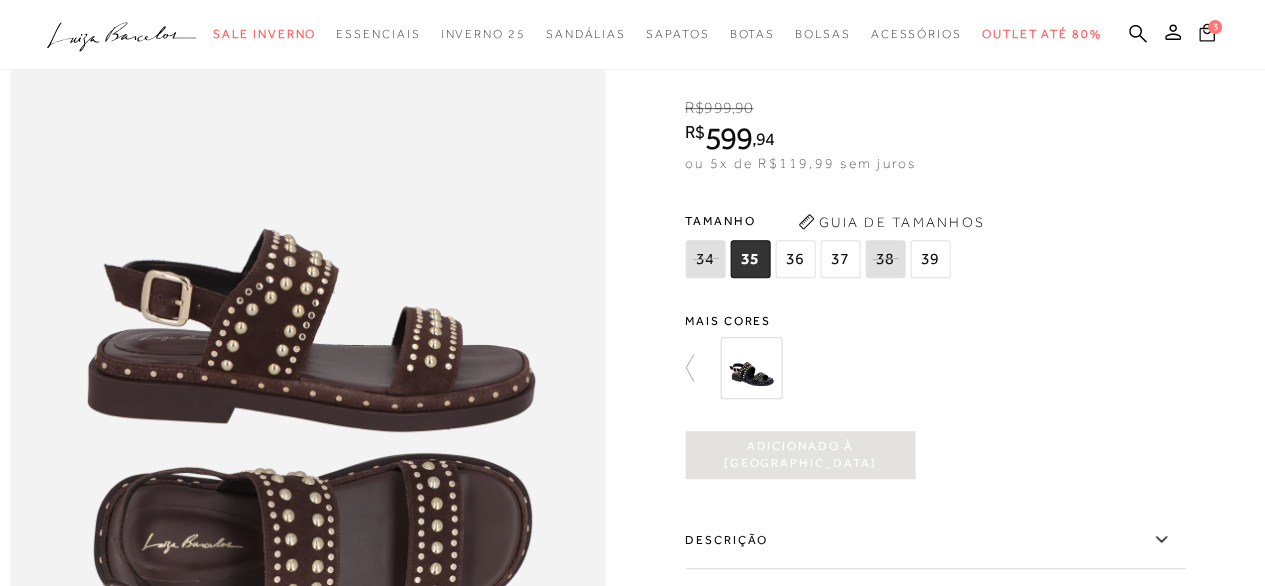 click 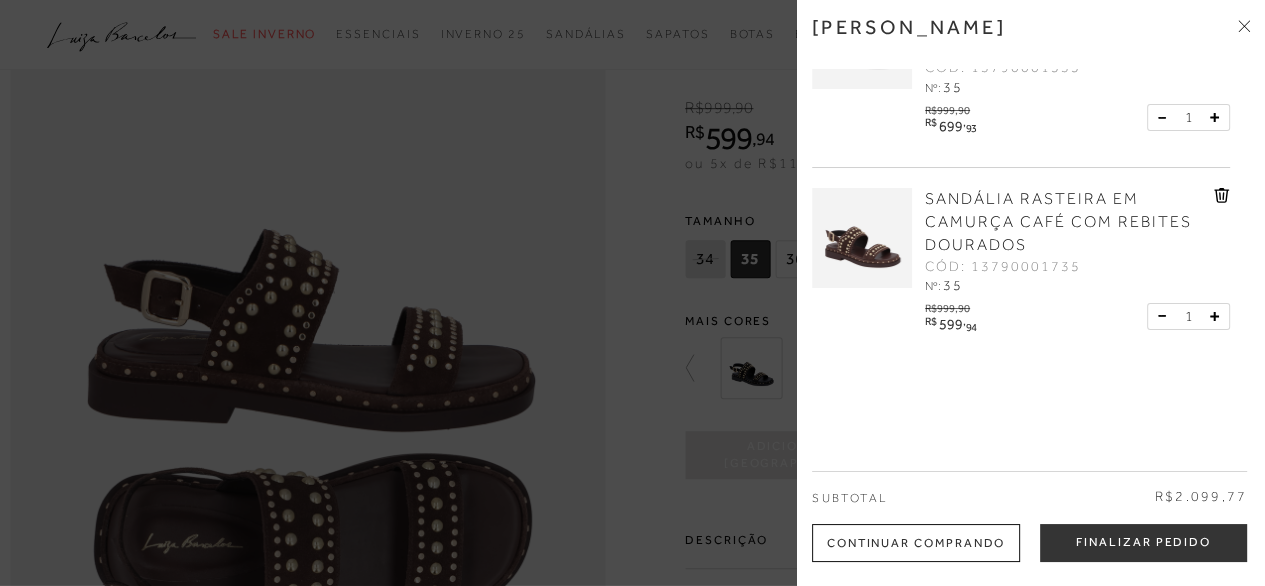 scroll, scrollTop: 190, scrollLeft: 0, axis: vertical 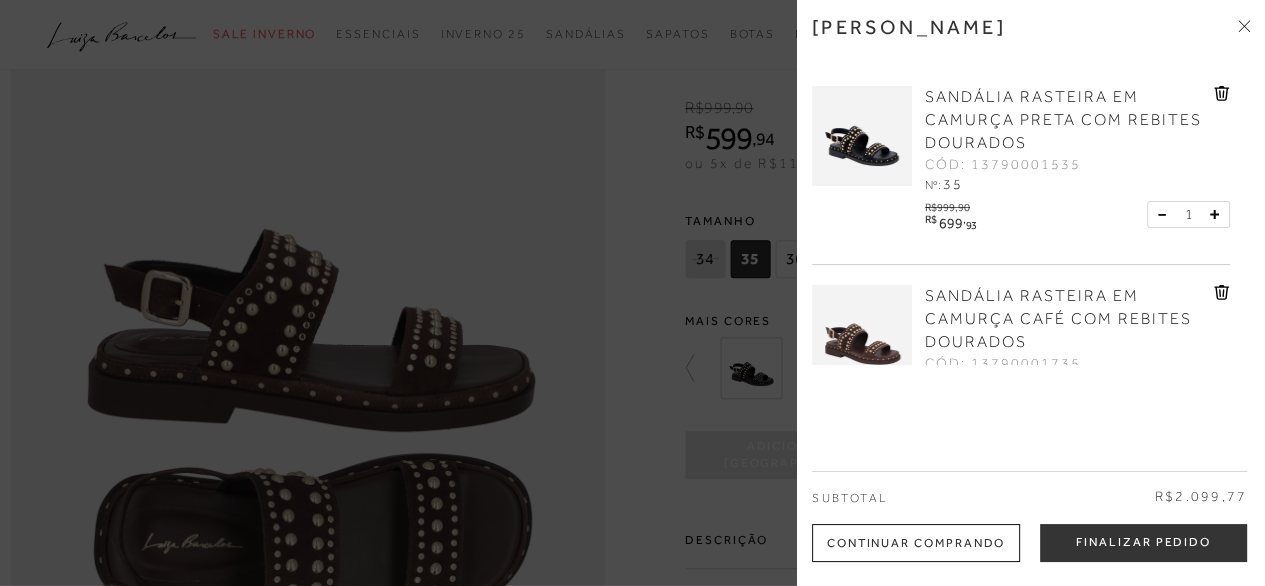 click 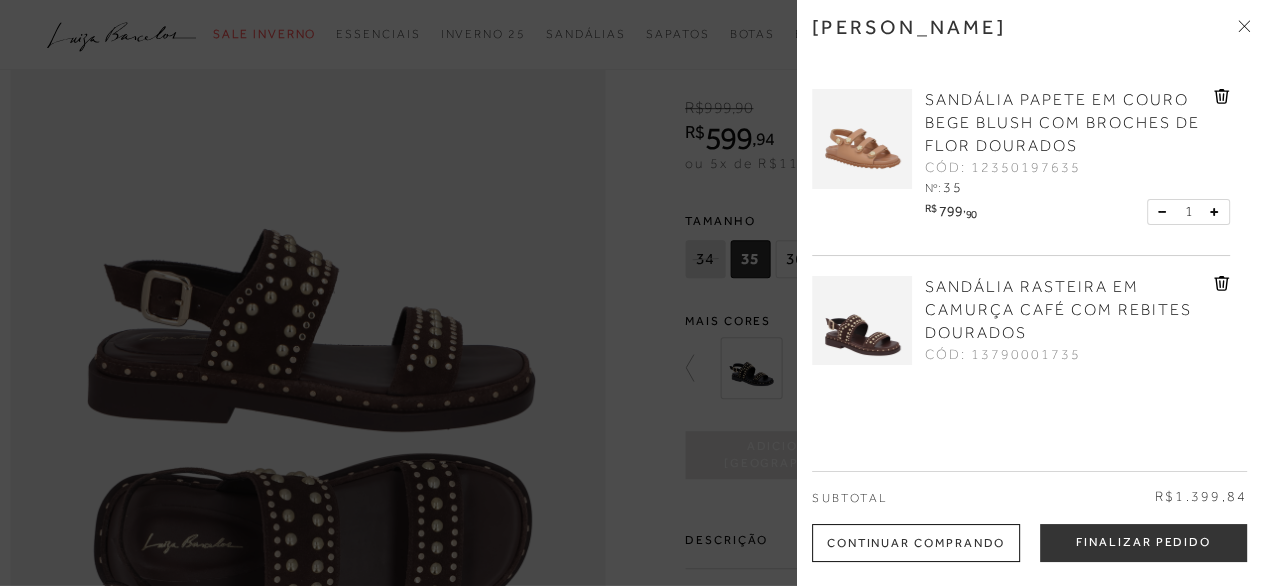 click at bounding box center [862, 139] 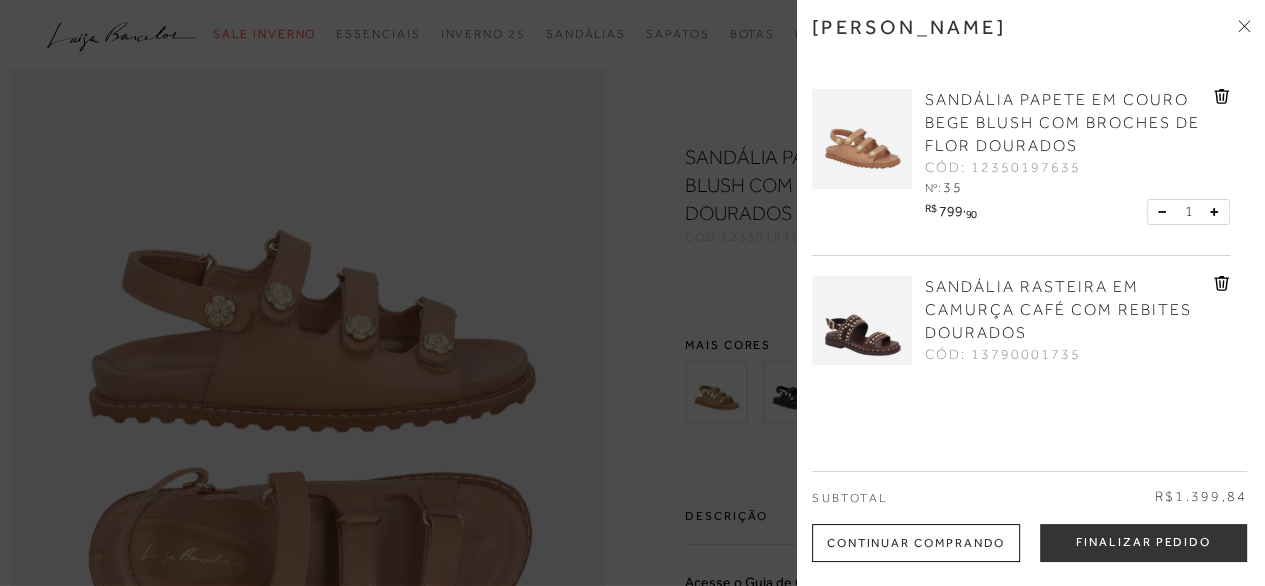 scroll, scrollTop: 0, scrollLeft: 0, axis: both 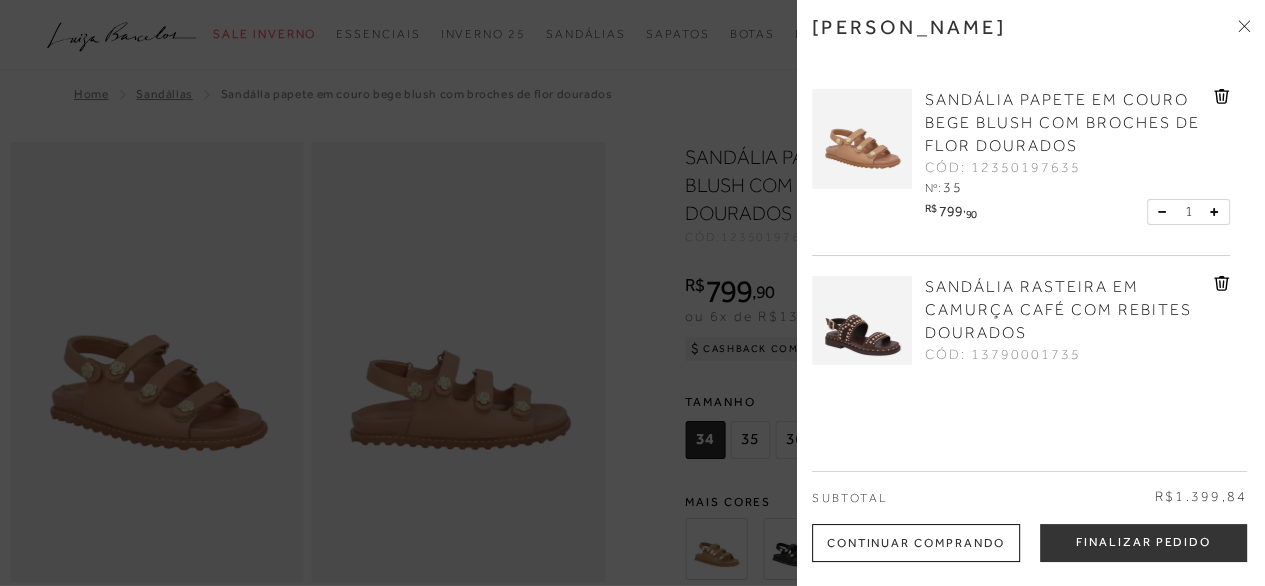 click 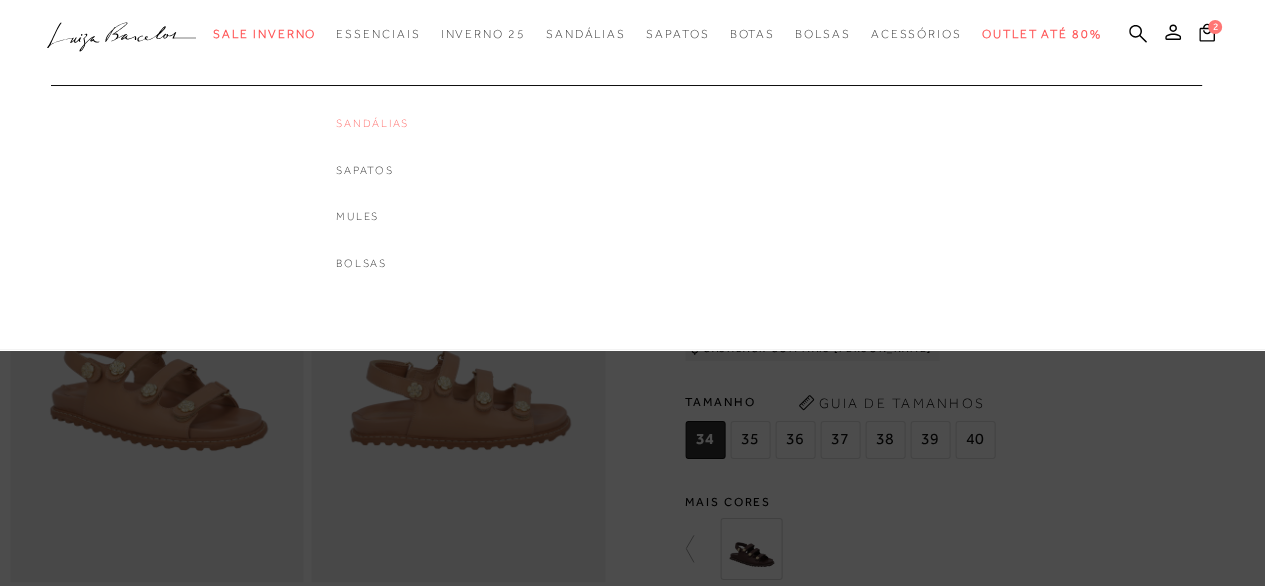 click on "Sandálias" at bounding box center [372, 123] 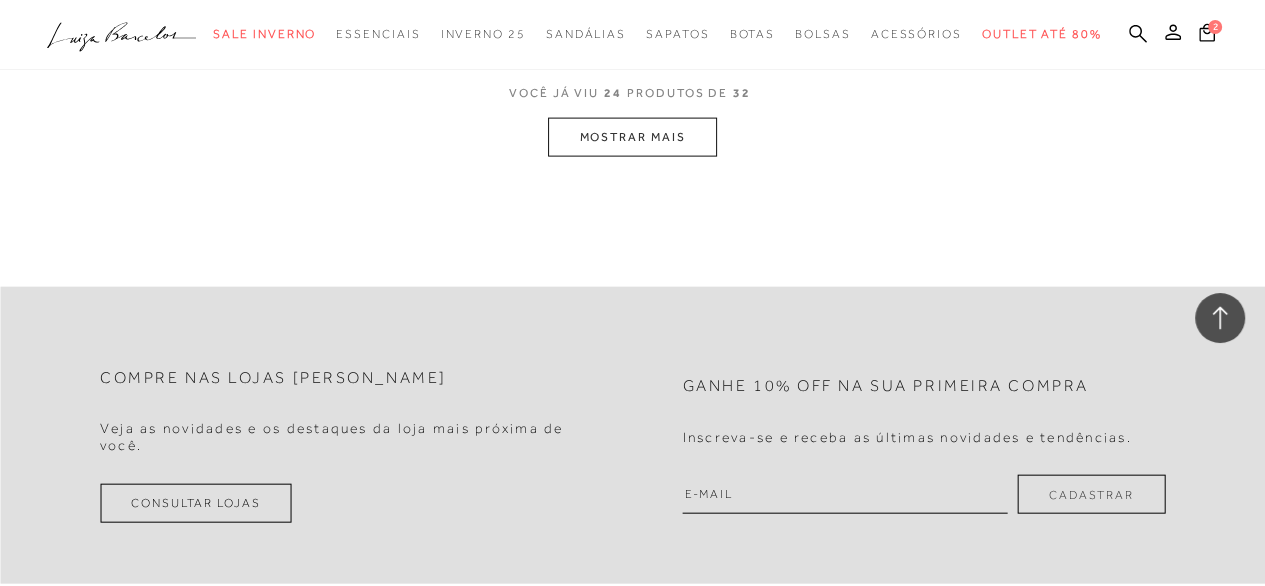 scroll, scrollTop: 3700, scrollLeft: 0, axis: vertical 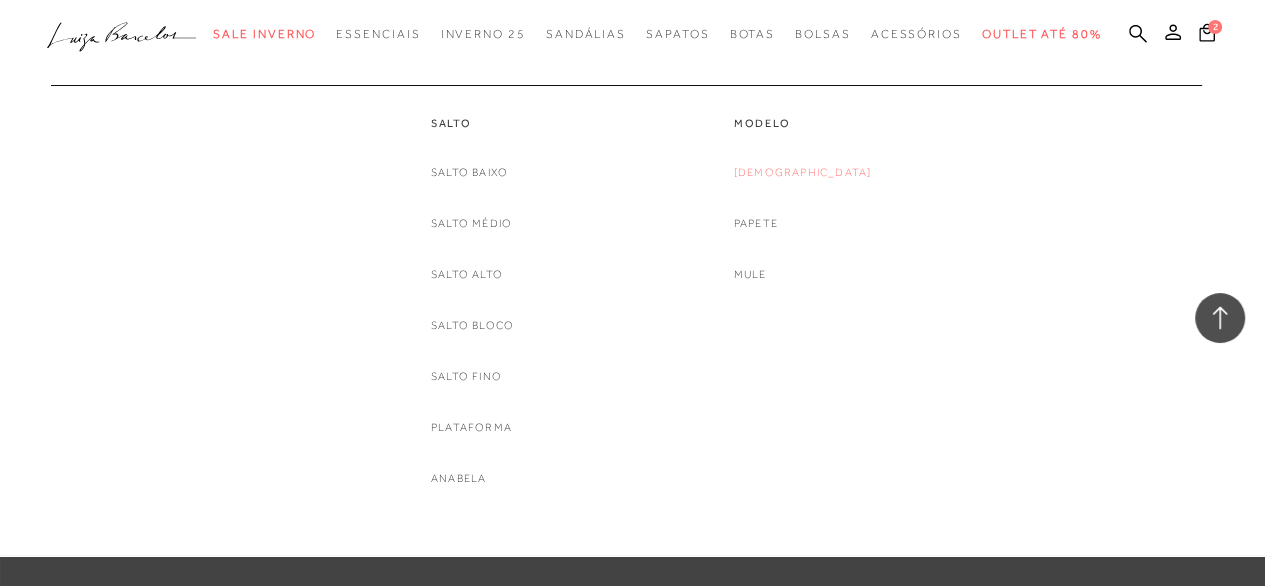 click on "[DEMOGRAPHIC_DATA]" at bounding box center [803, 172] 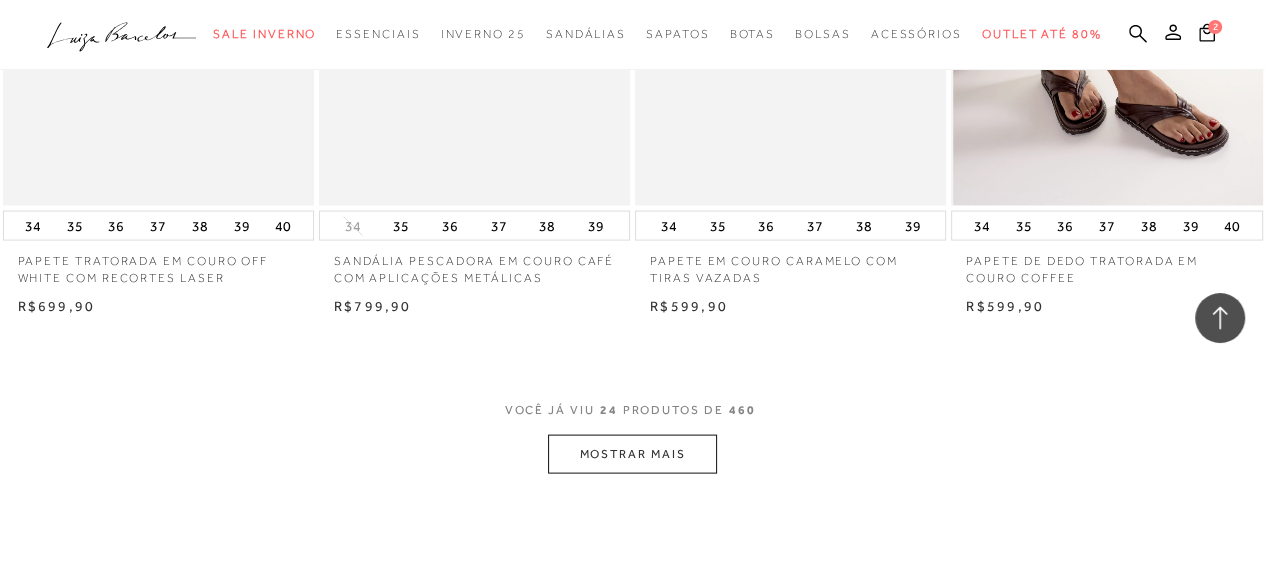 scroll, scrollTop: 3600, scrollLeft: 0, axis: vertical 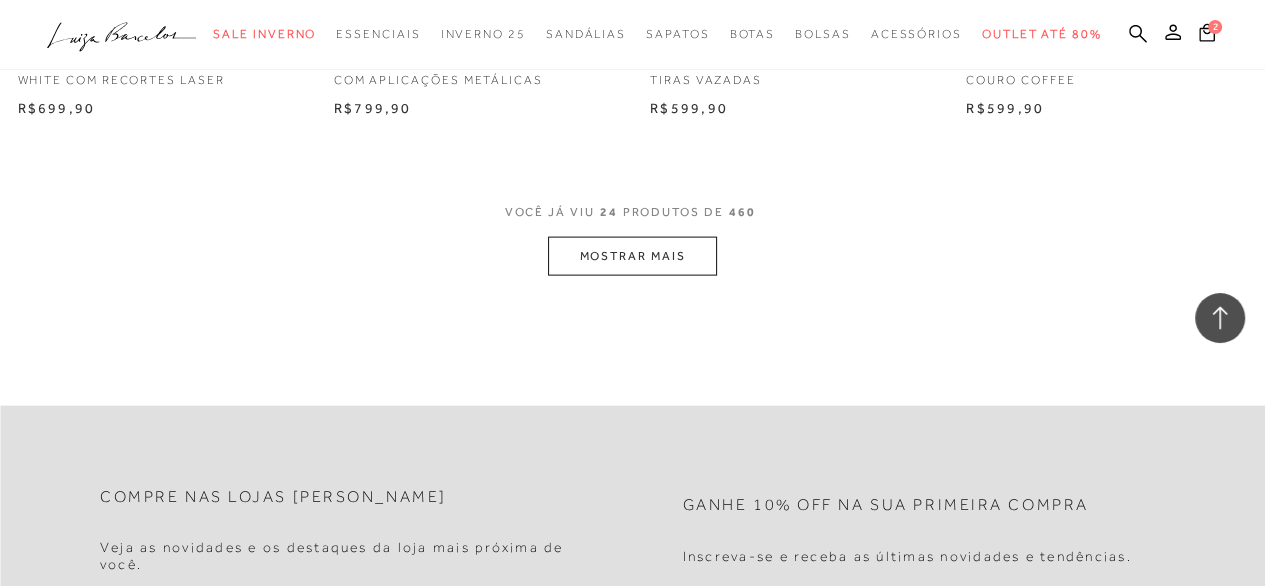 click on "MOSTRAR MAIS" at bounding box center (632, 256) 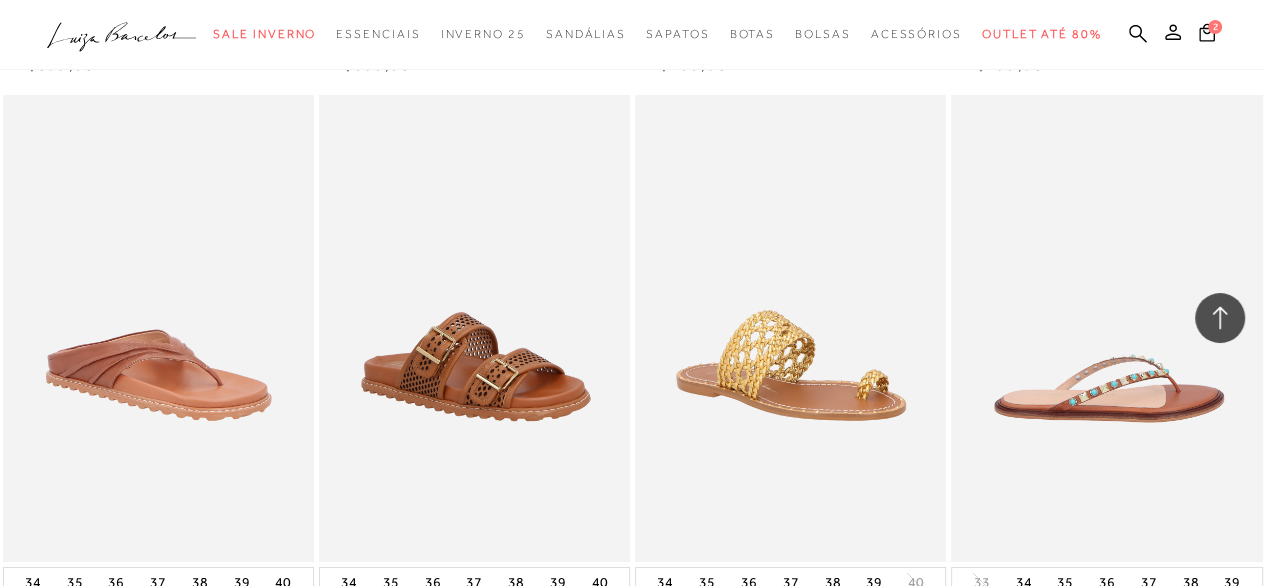 scroll, scrollTop: 5500, scrollLeft: 0, axis: vertical 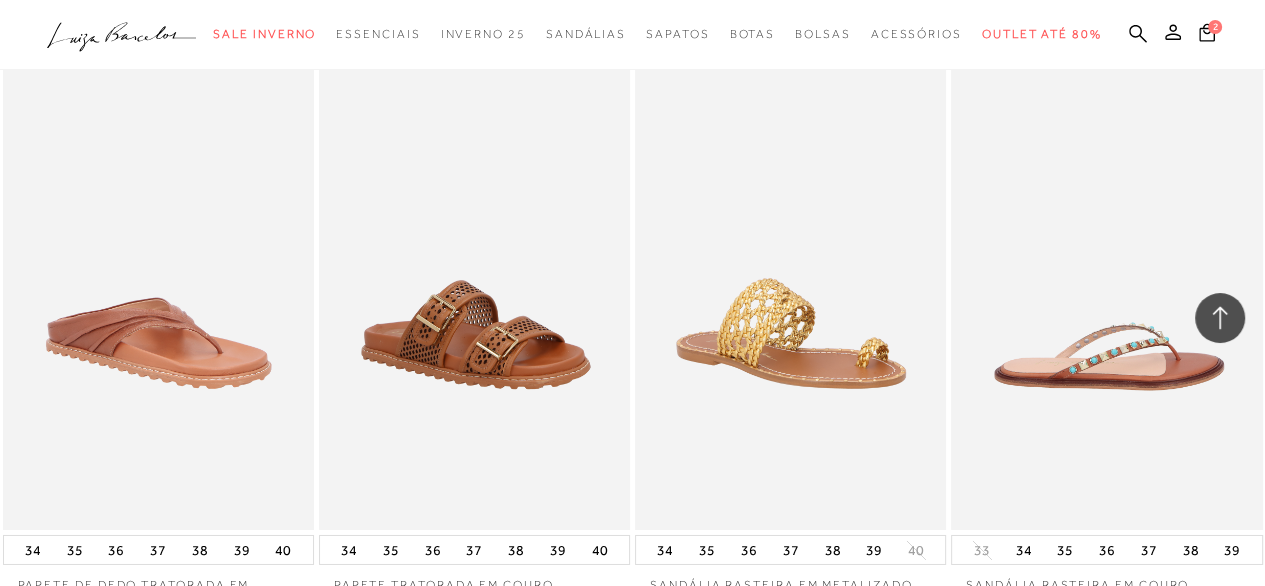 click at bounding box center [1107, 296] 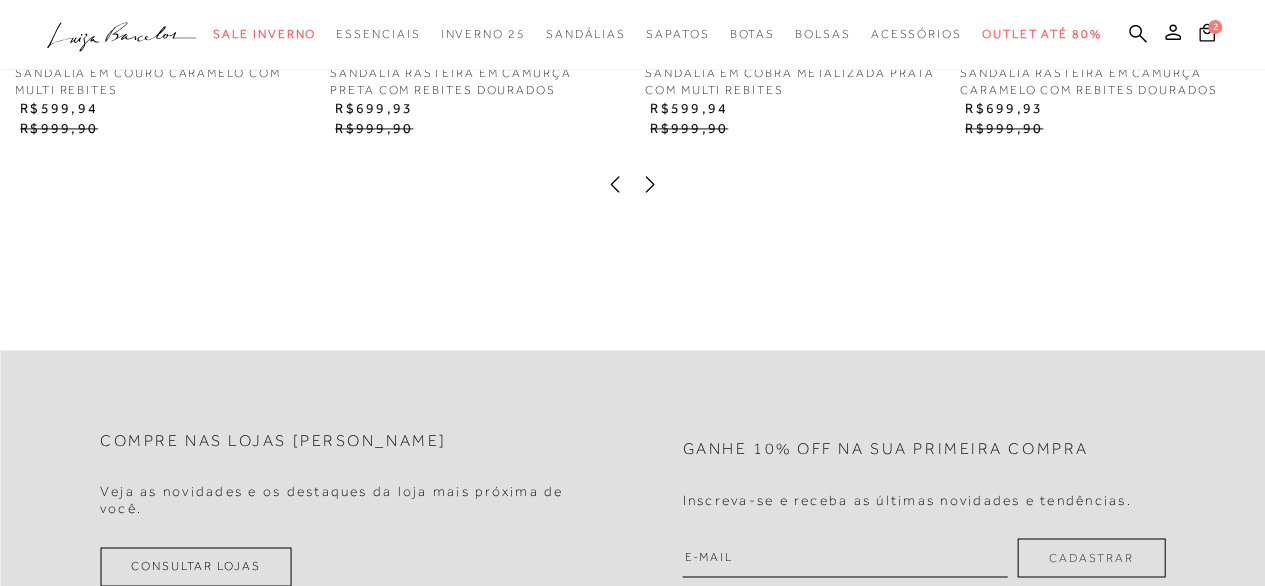 scroll, scrollTop: 2600, scrollLeft: 0, axis: vertical 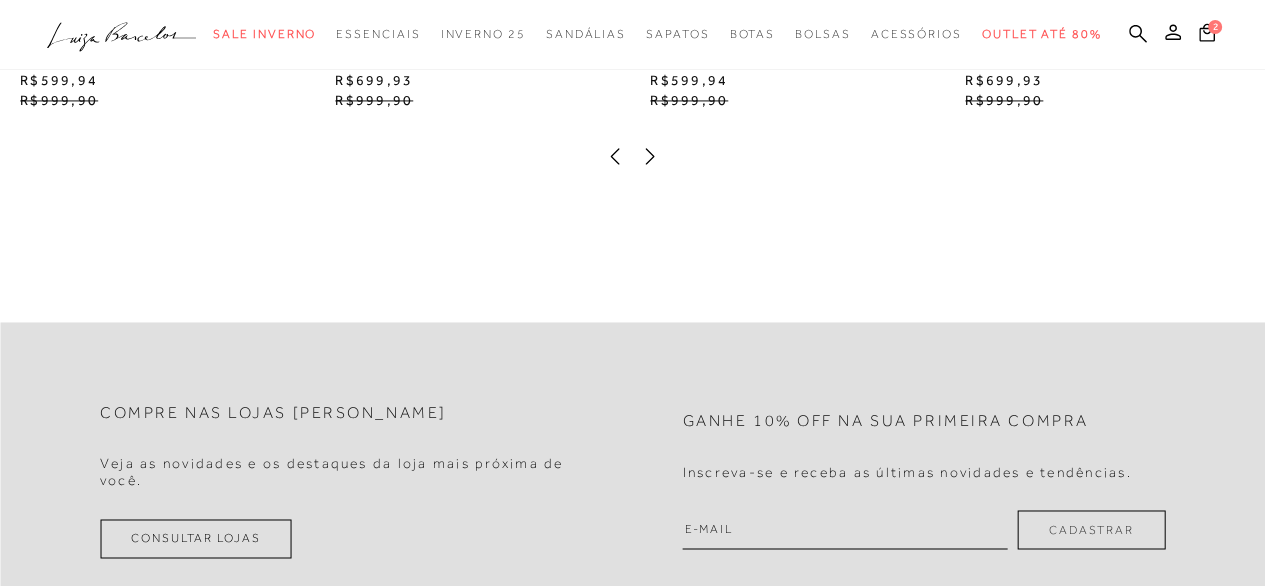 drag, startPoint x: 644, startPoint y: 189, endPoint x: 860, endPoint y: 251, distance: 224.72205 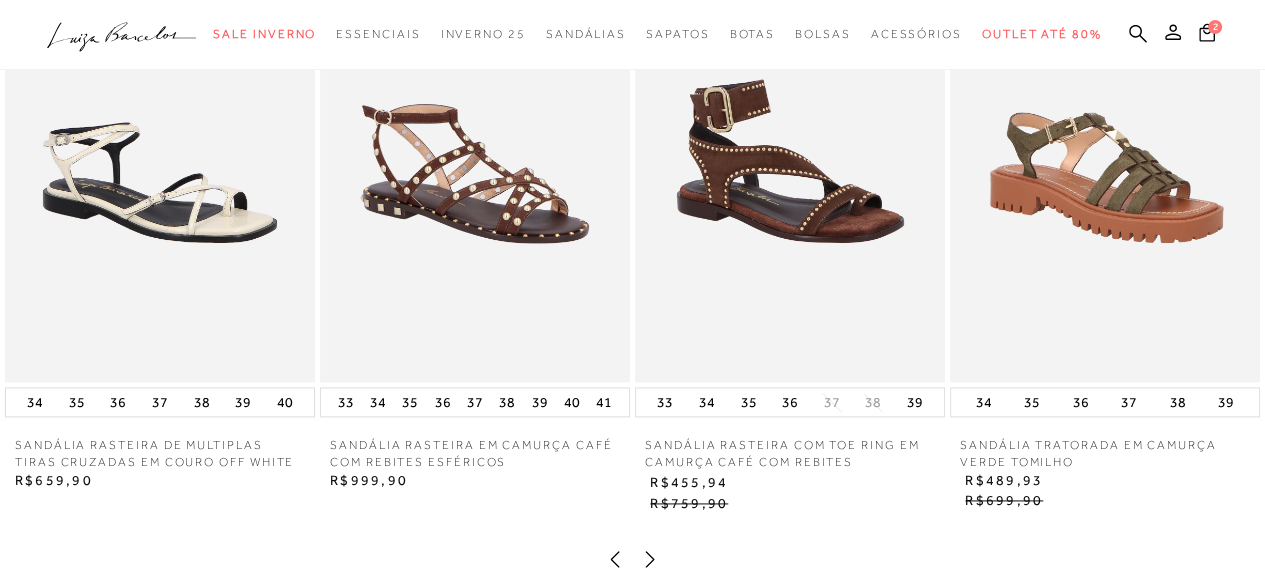 scroll, scrollTop: 2300, scrollLeft: 0, axis: vertical 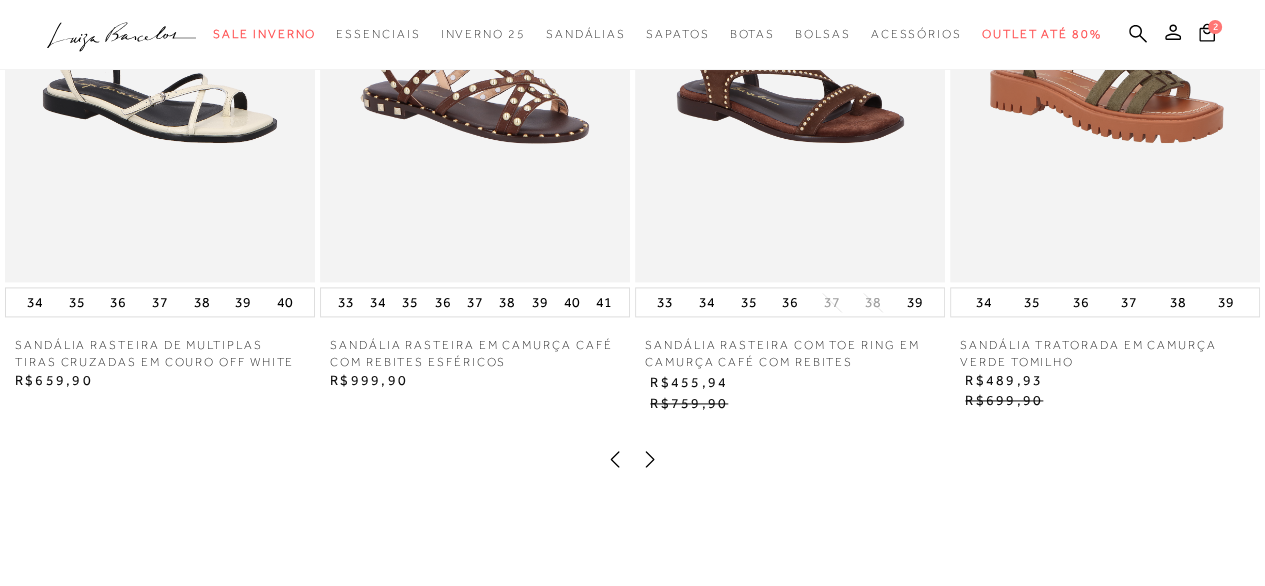 click at bounding box center (1105, 49) 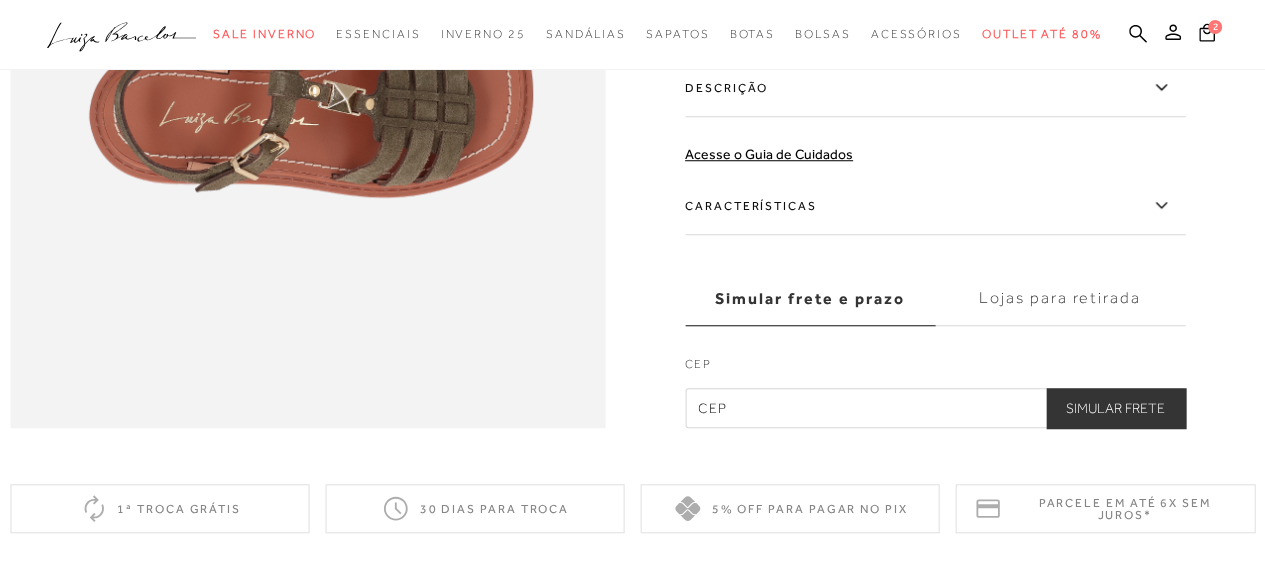 scroll, scrollTop: 1300, scrollLeft: 0, axis: vertical 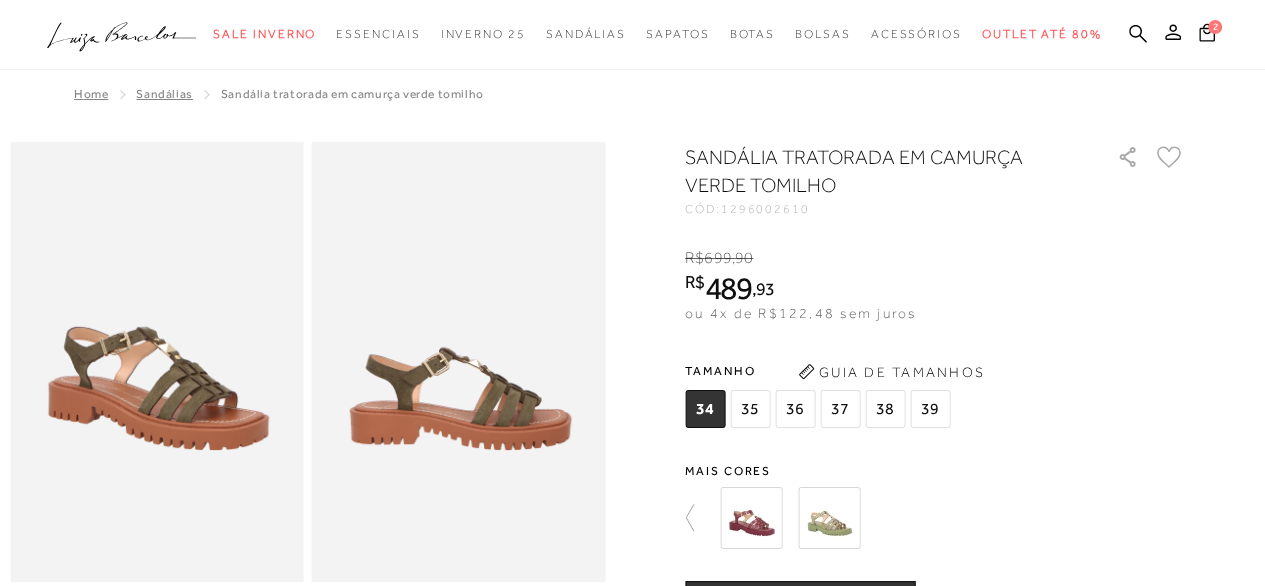 click at bounding box center (751, 518) 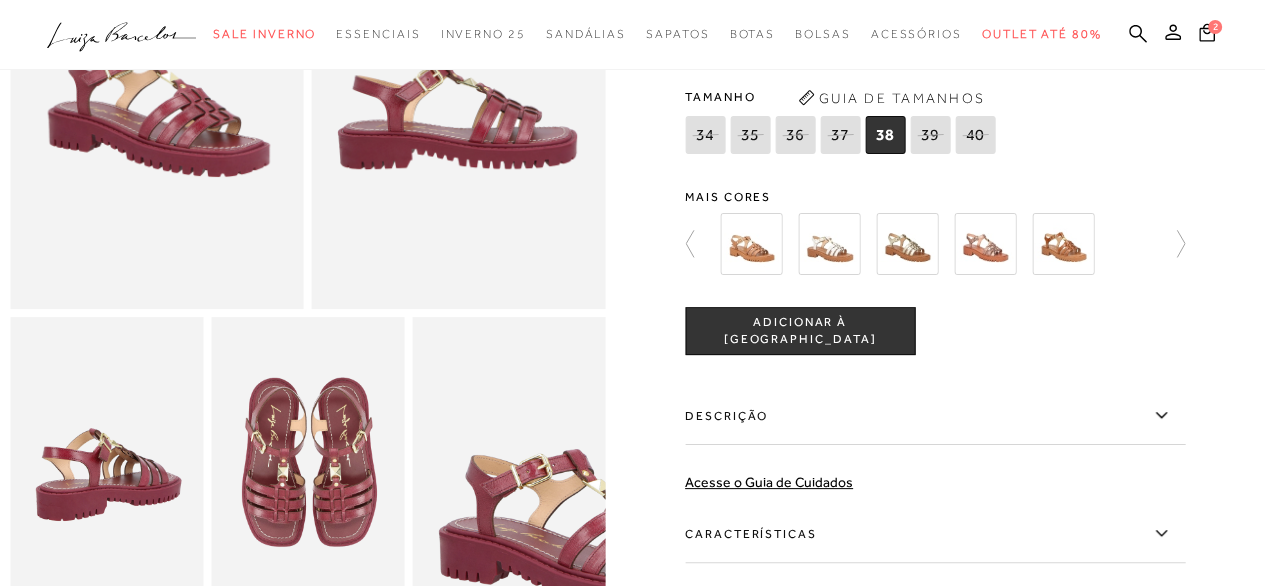 scroll, scrollTop: 400, scrollLeft: 0, axis: vertical 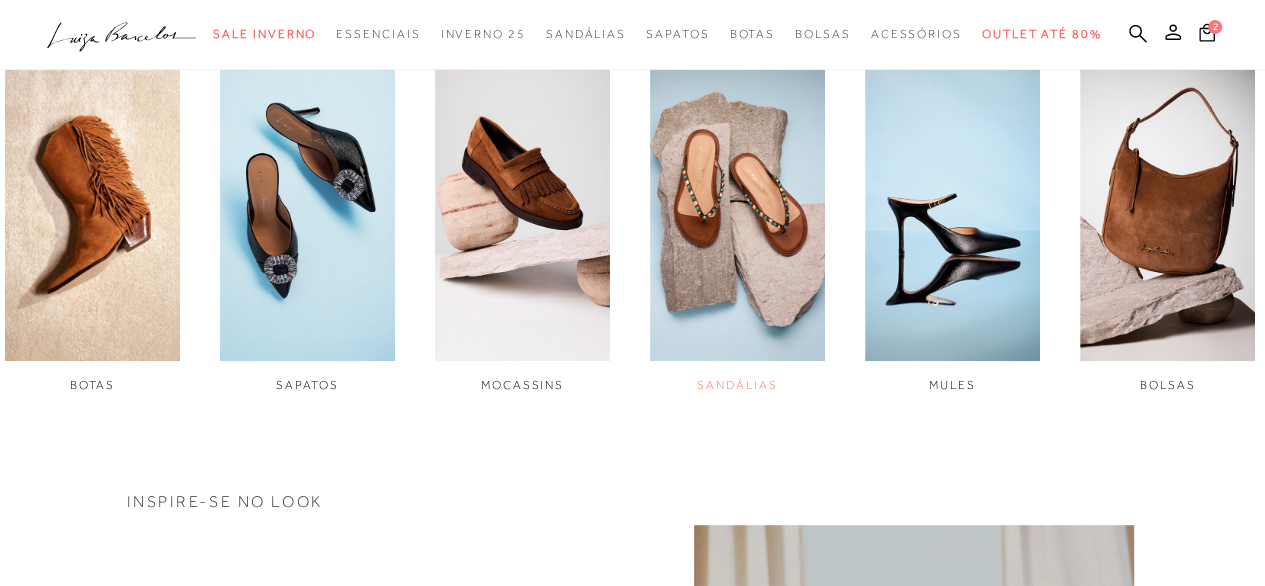click at bounding box center [737, 198] 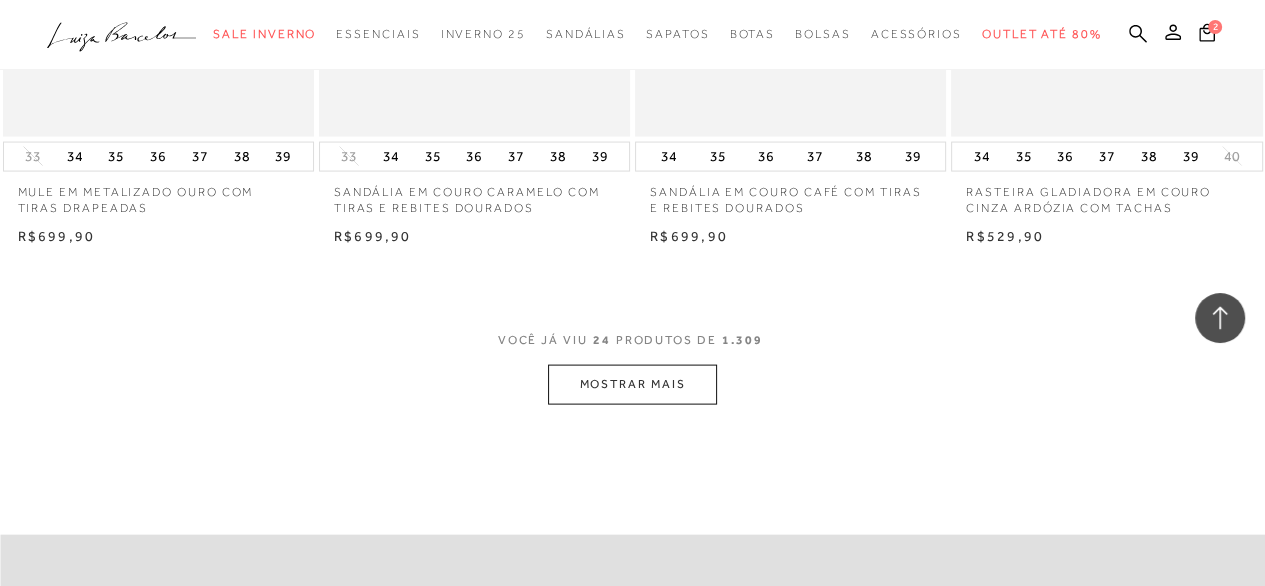 scroll, scrollTop: 3600, scrollLeft: 0, axis: vertical 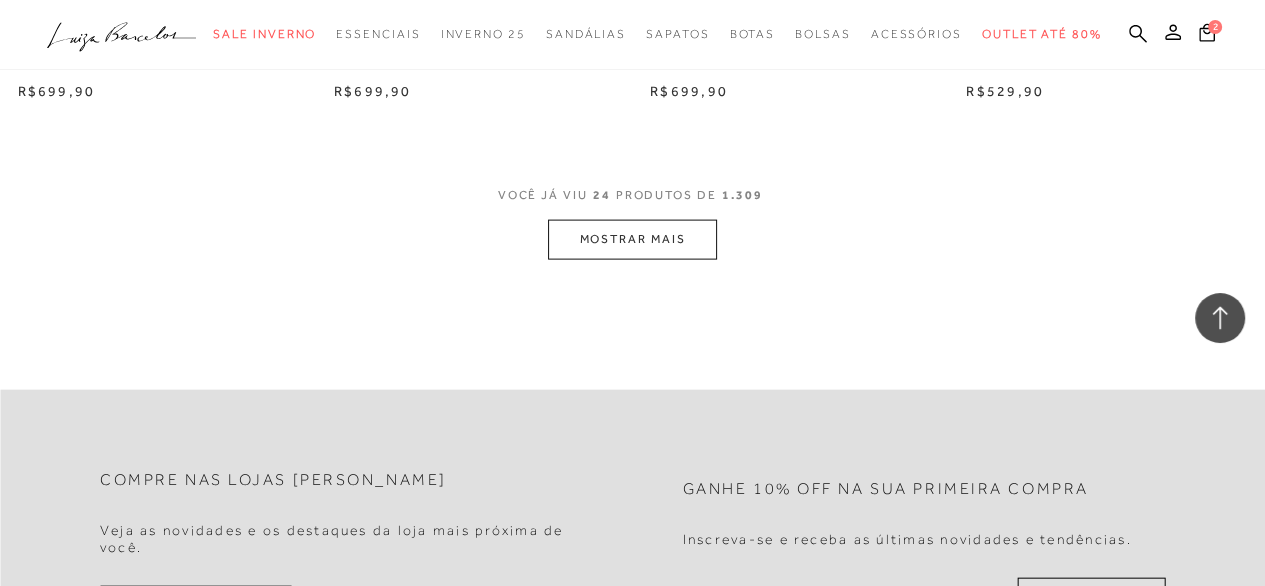 click on "MOSTRAR MAIS" at bounding box center [632, 239] 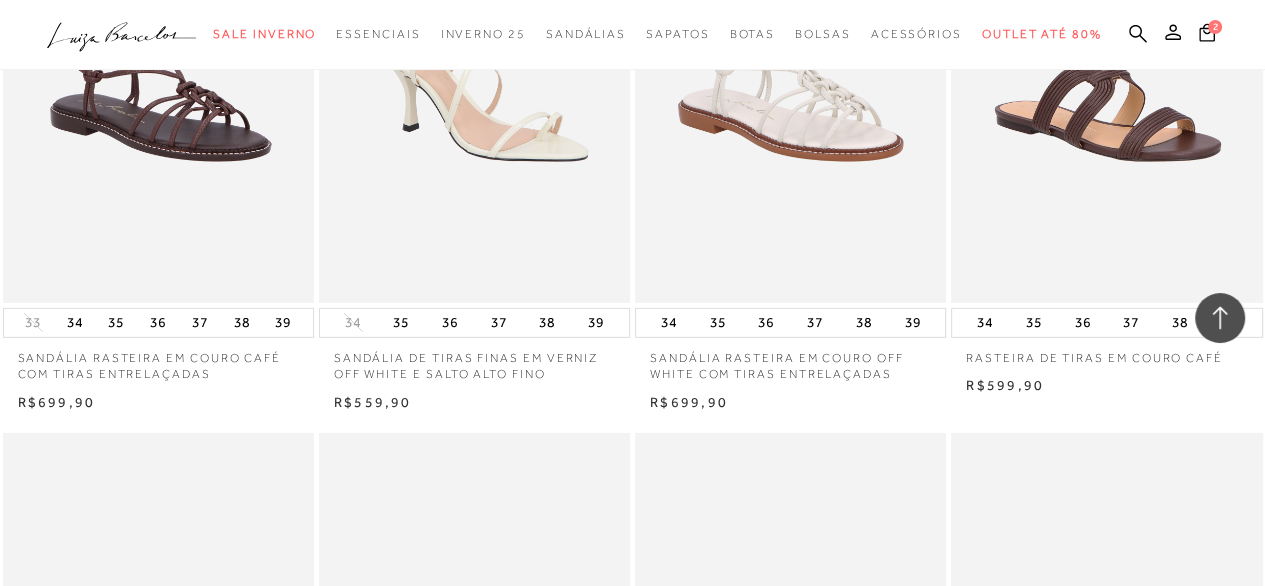 scroll, scrollTop: 5100, scrollLeft: 0, axis: vertical 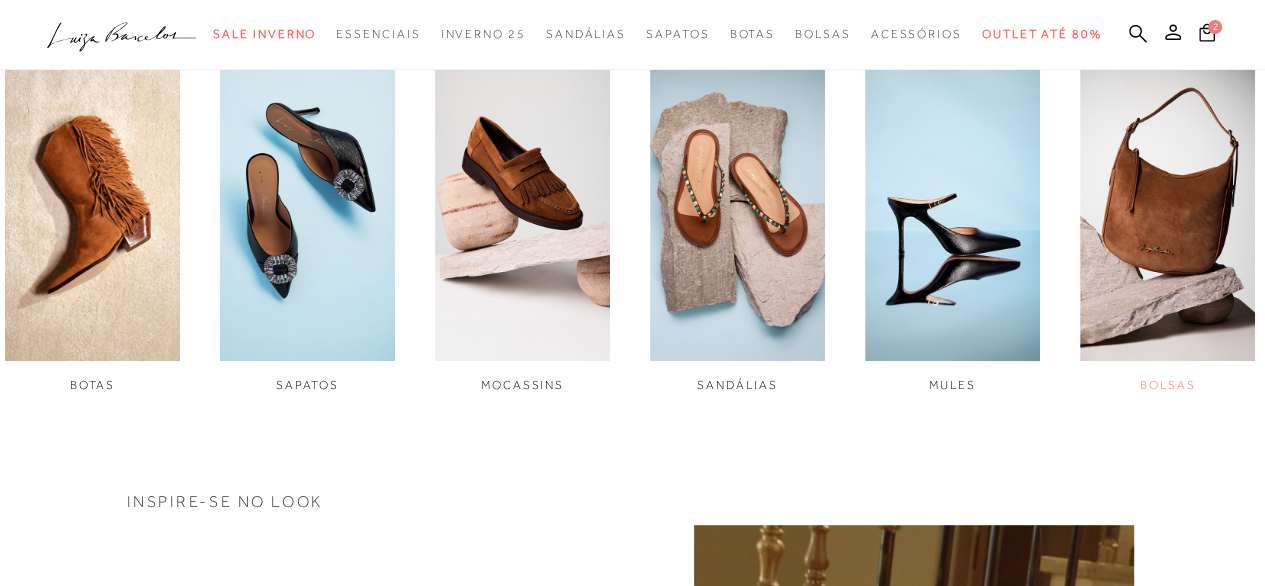 click at bounding box center [1167, 198] 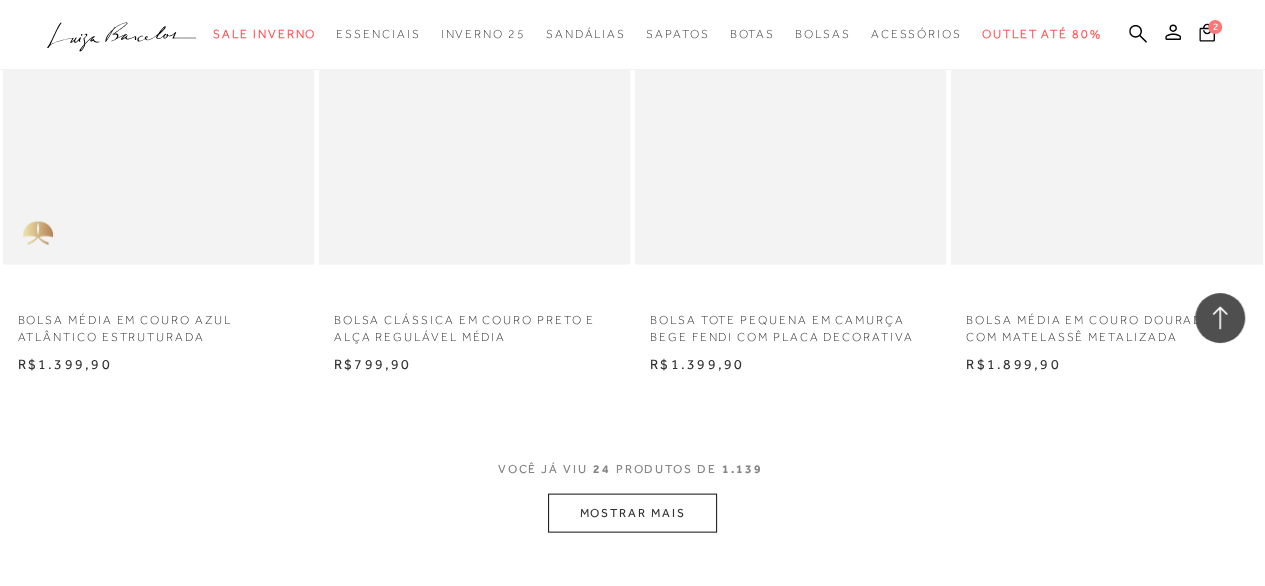 scroll, scrollTop: 3400, scrollLeft: 0, axis: vertical 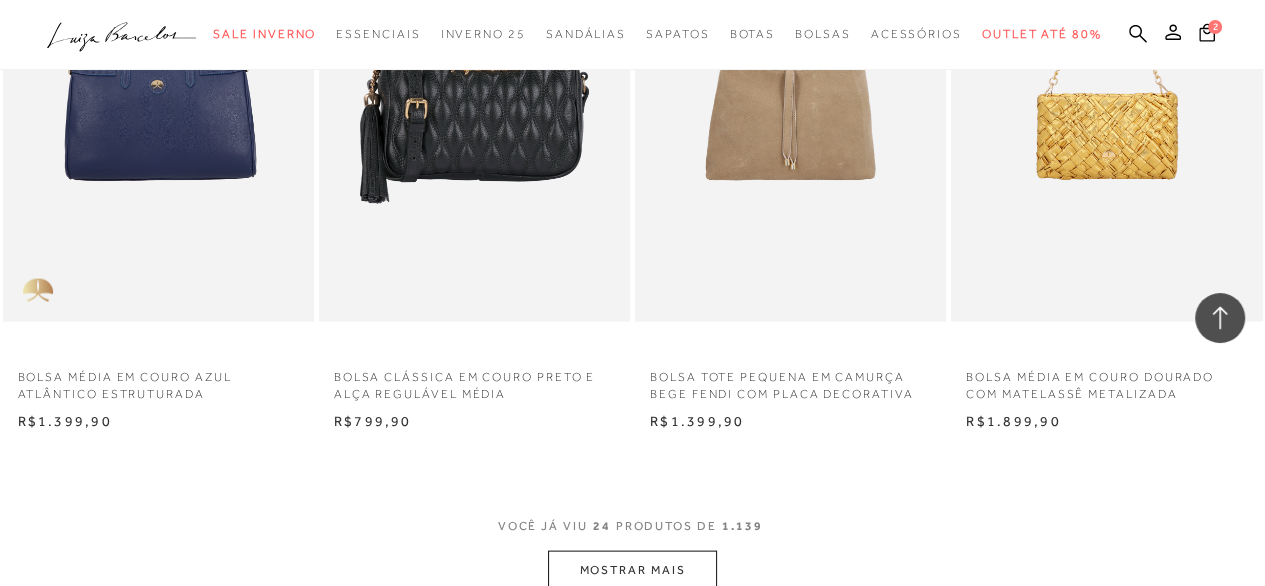 click on "MOSTRAR MAIS" at bounding box center [632, 570] 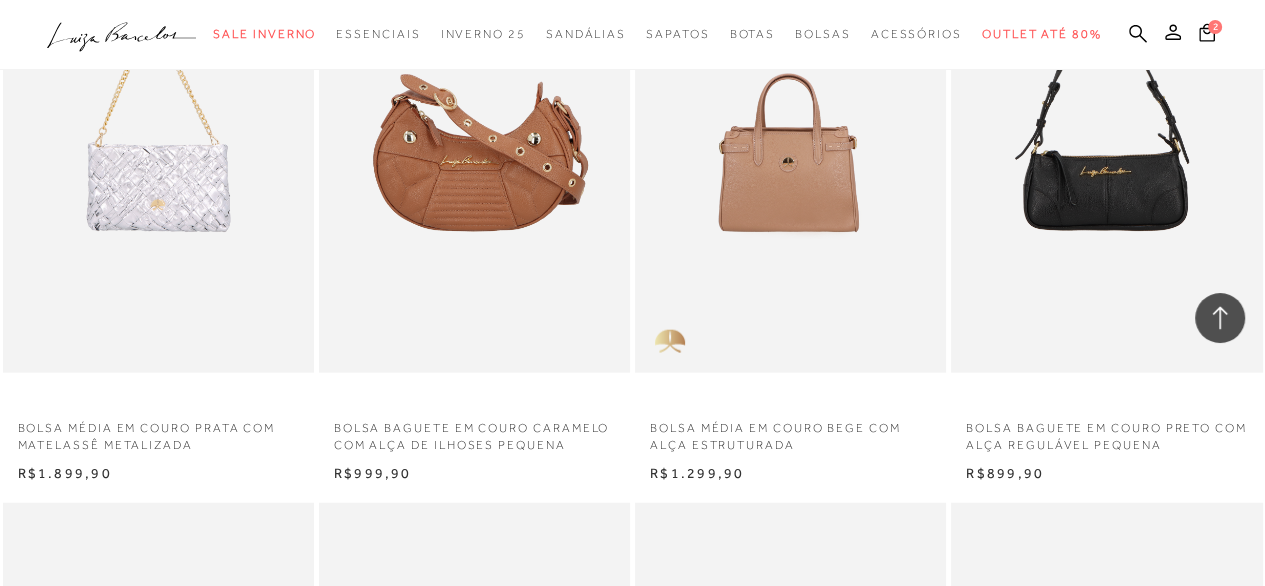 scroll, scrollTop: 3900, scrollLeft: 0, axis: vertical 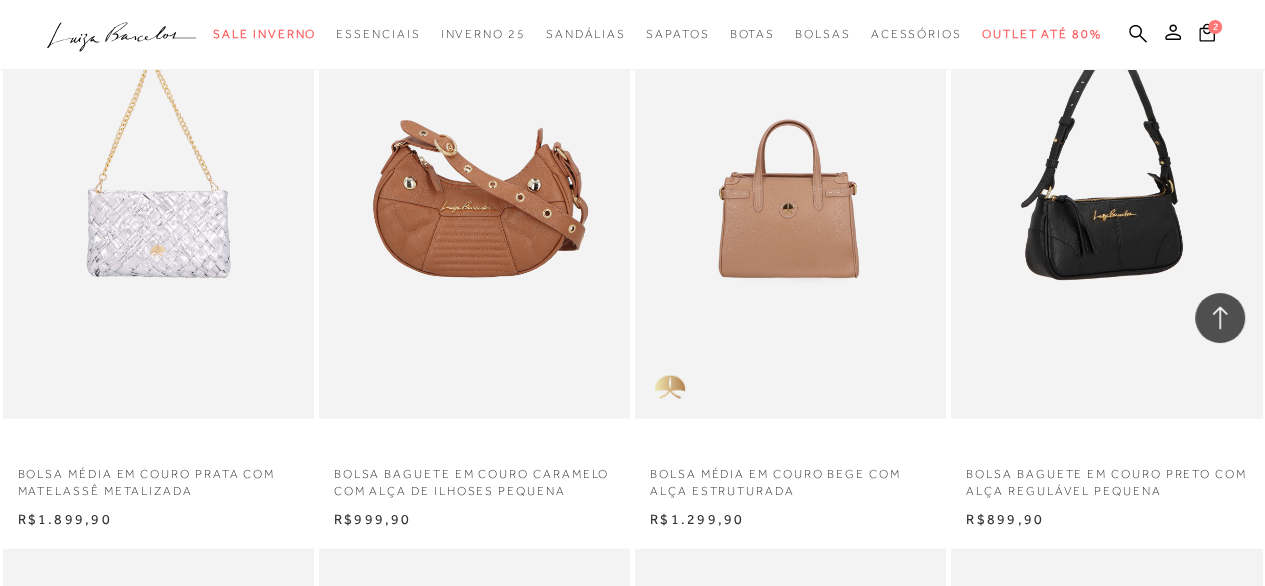 click at bounding box center [1107, 185] 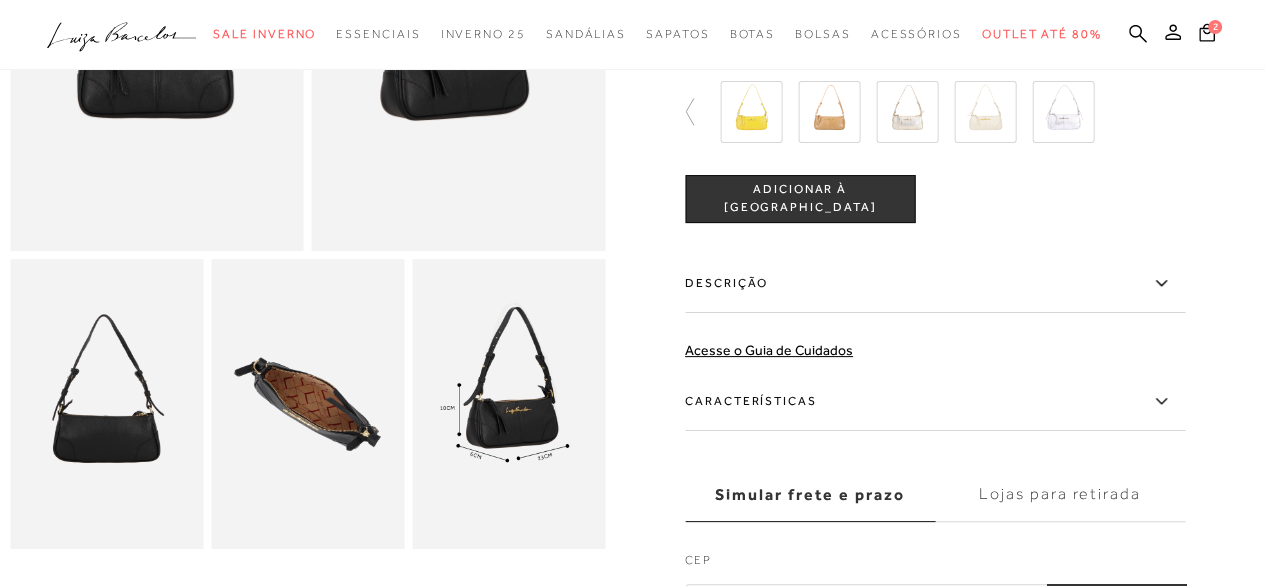 scroll, scrollTop: 300, scrollLeft: 0, axis: vertical 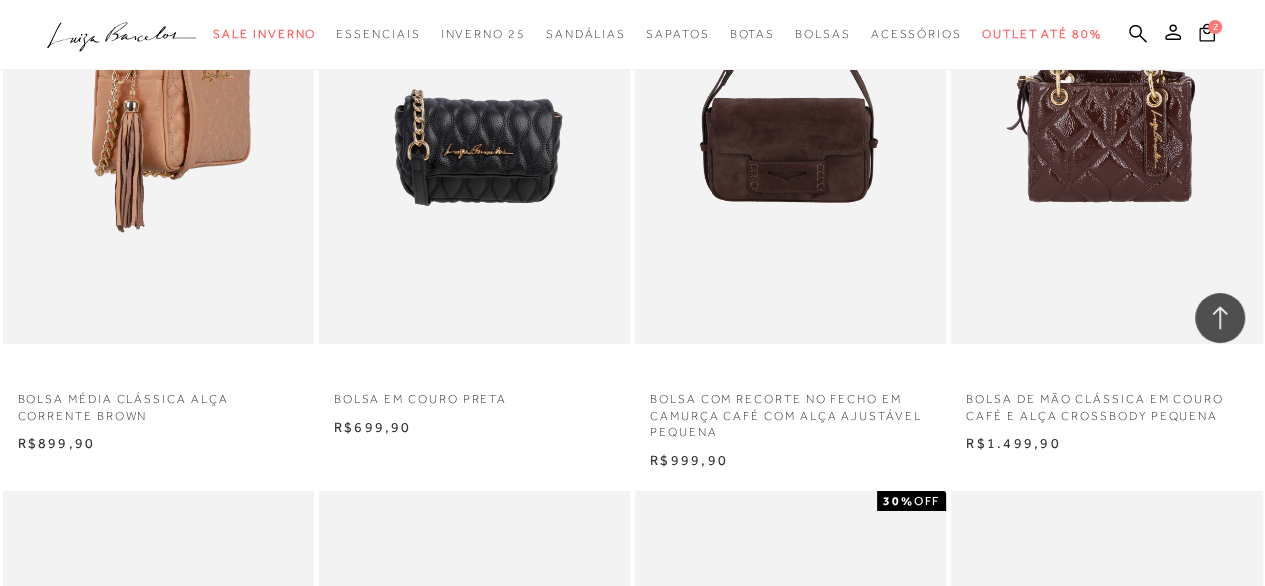 click at bounding box center (159, 110) 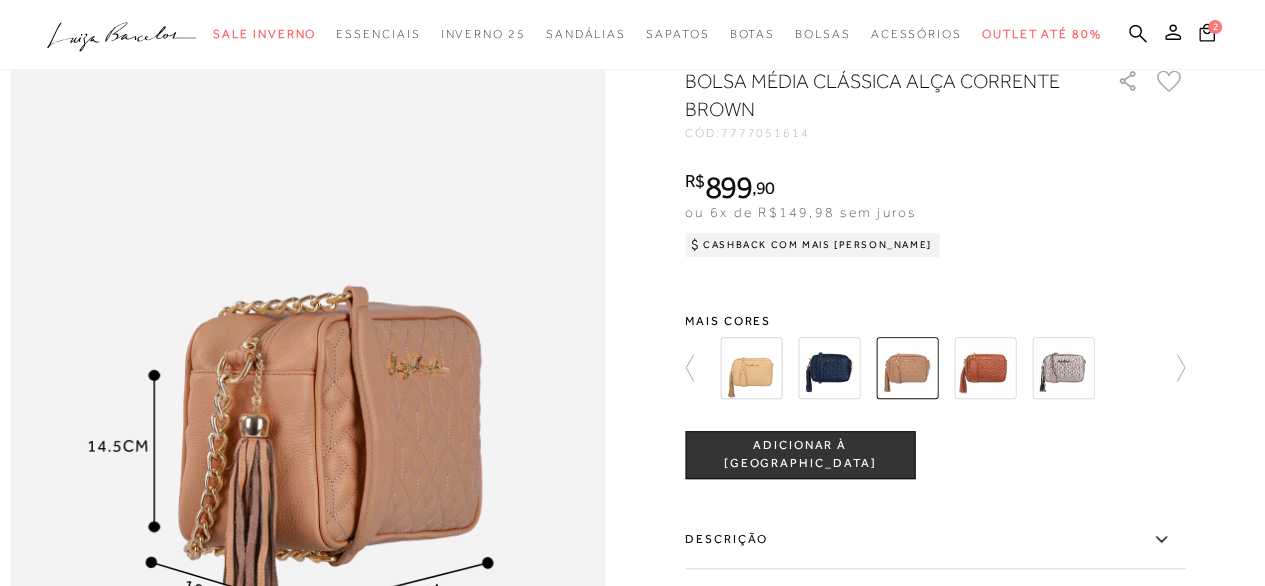 scroll, scrollTop: 1000, scrollLeft: 0, axis: vertical 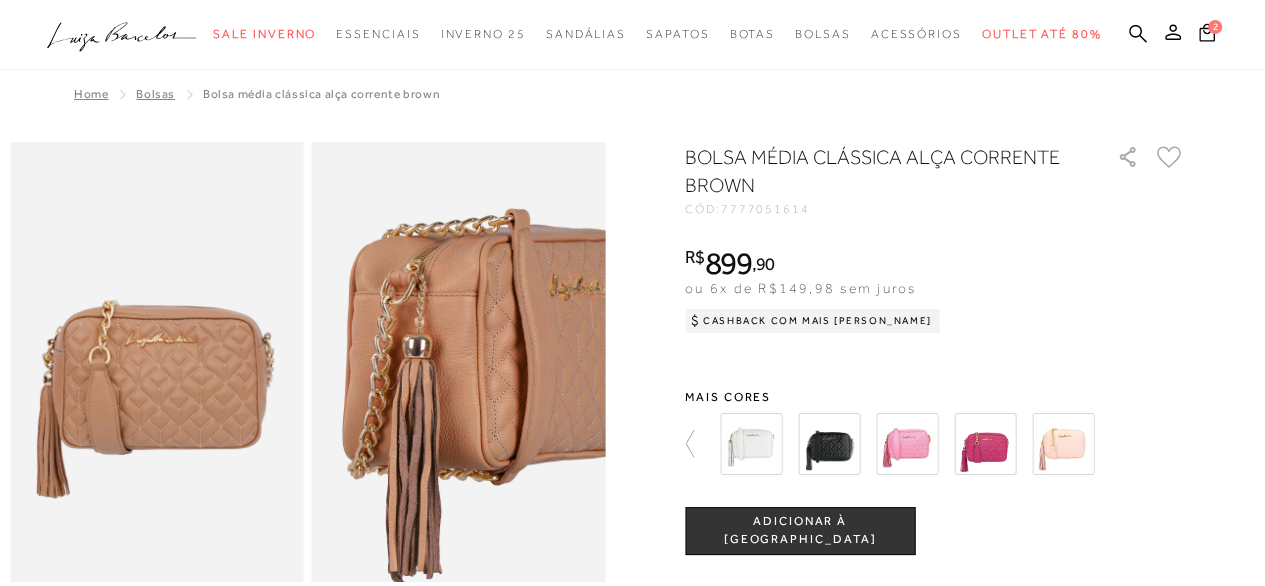 click at bounding box center [469, 355] 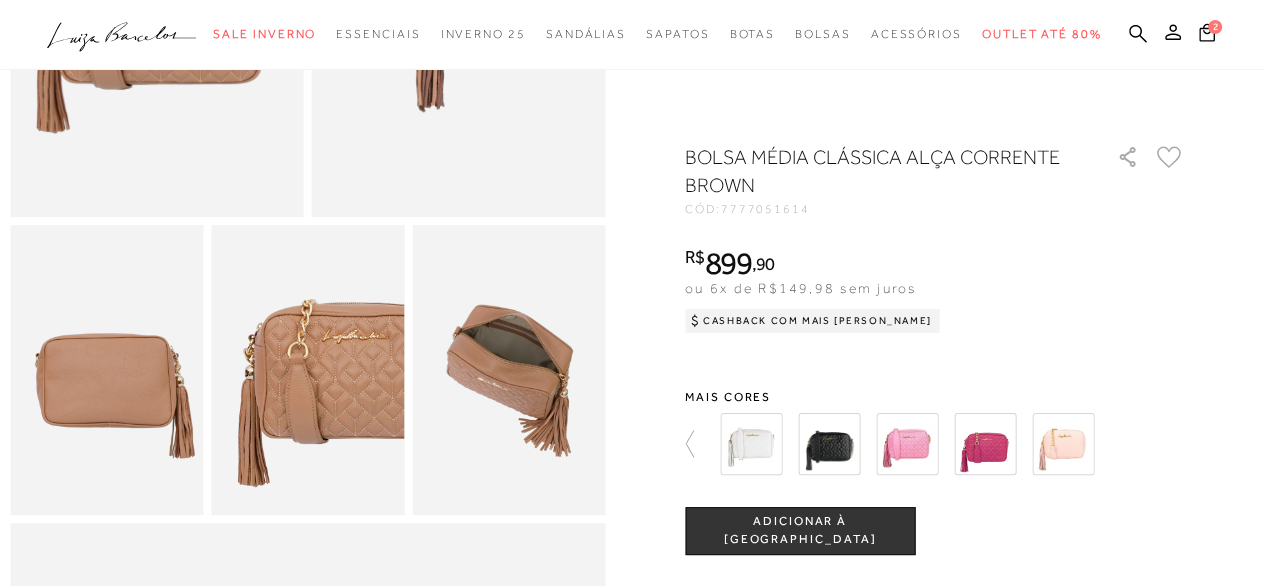 scroll, scrollTop: 400, scrollLeft: 0, axis: vertical 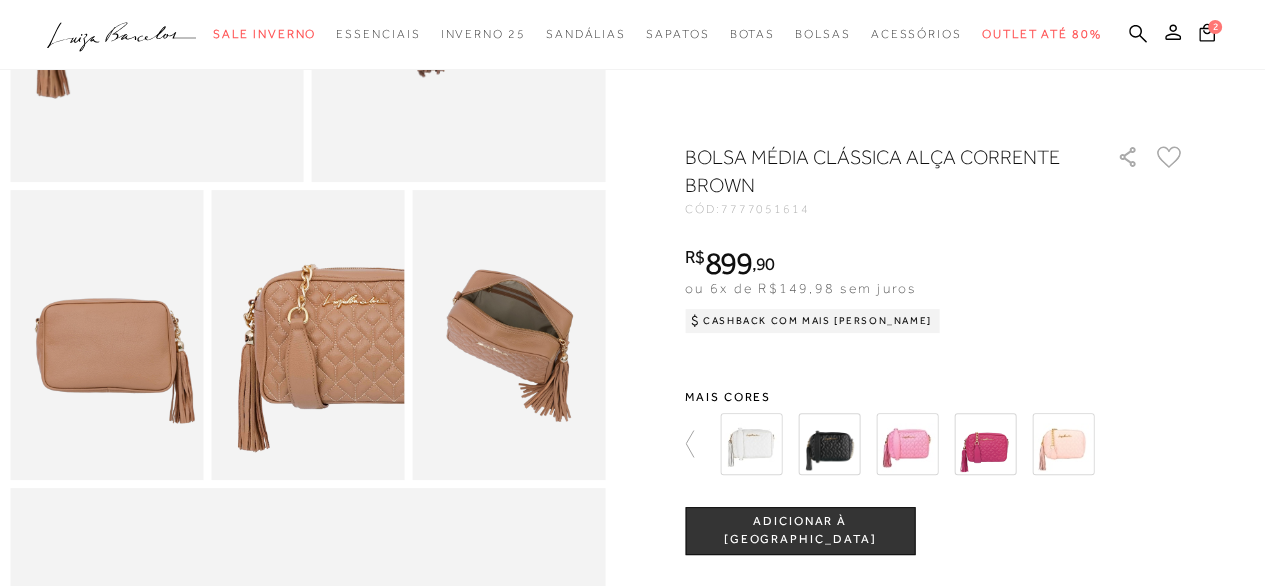 click at bounding box center [508, 335] 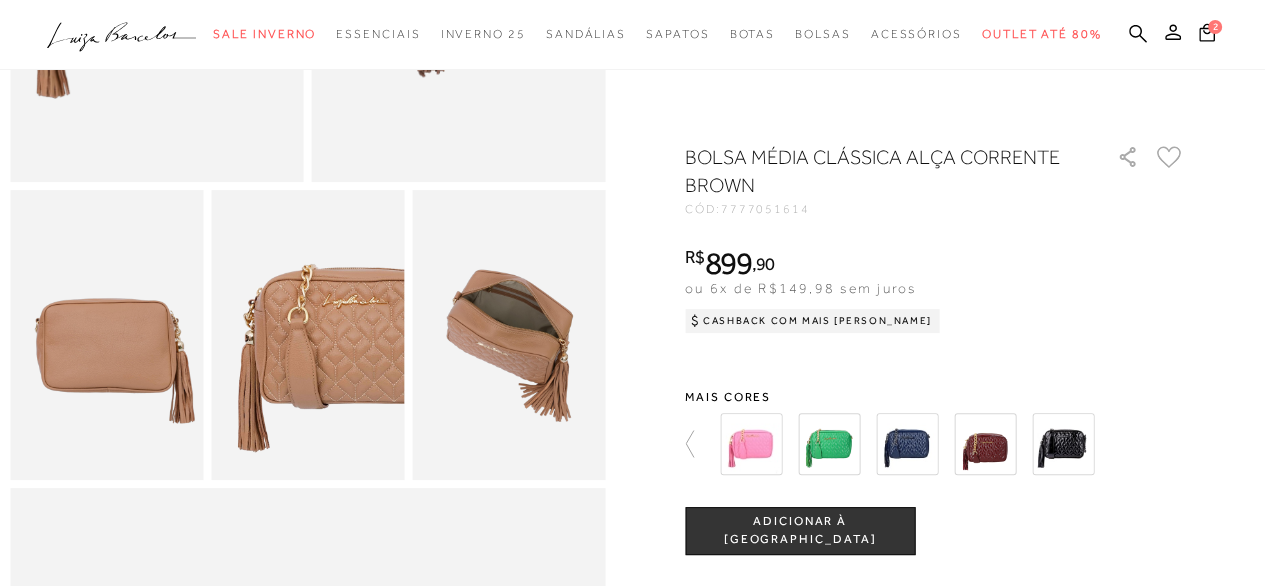 click on "ADICIONAR À SACOLA" at bounding box center (800, 530) 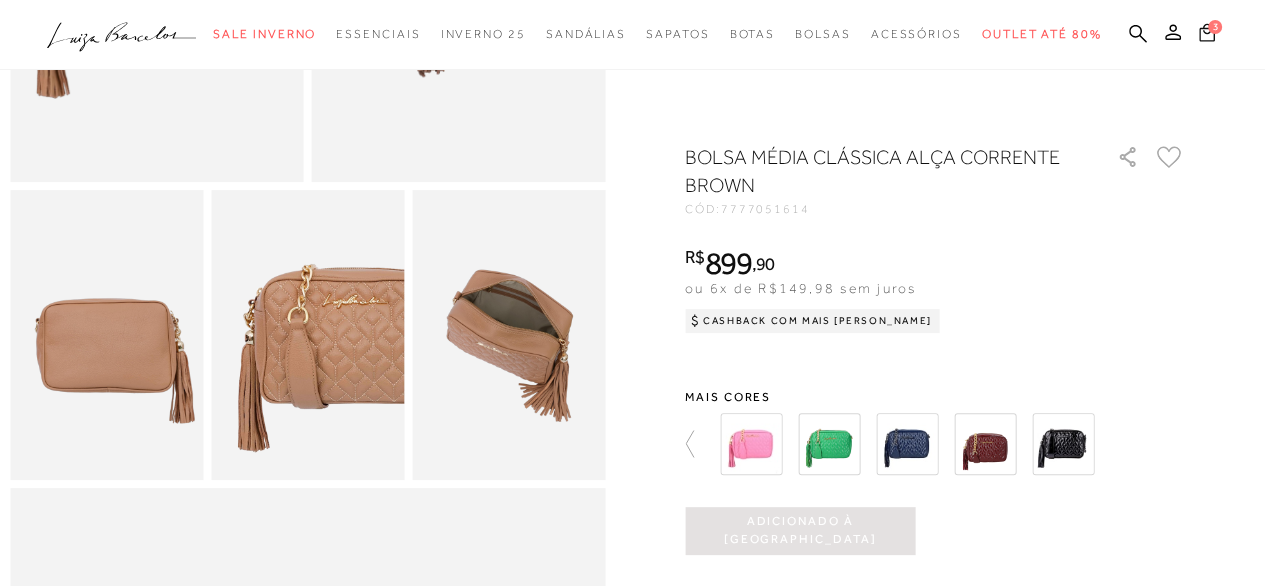 click on "3" at bounding box center [1215, 27] 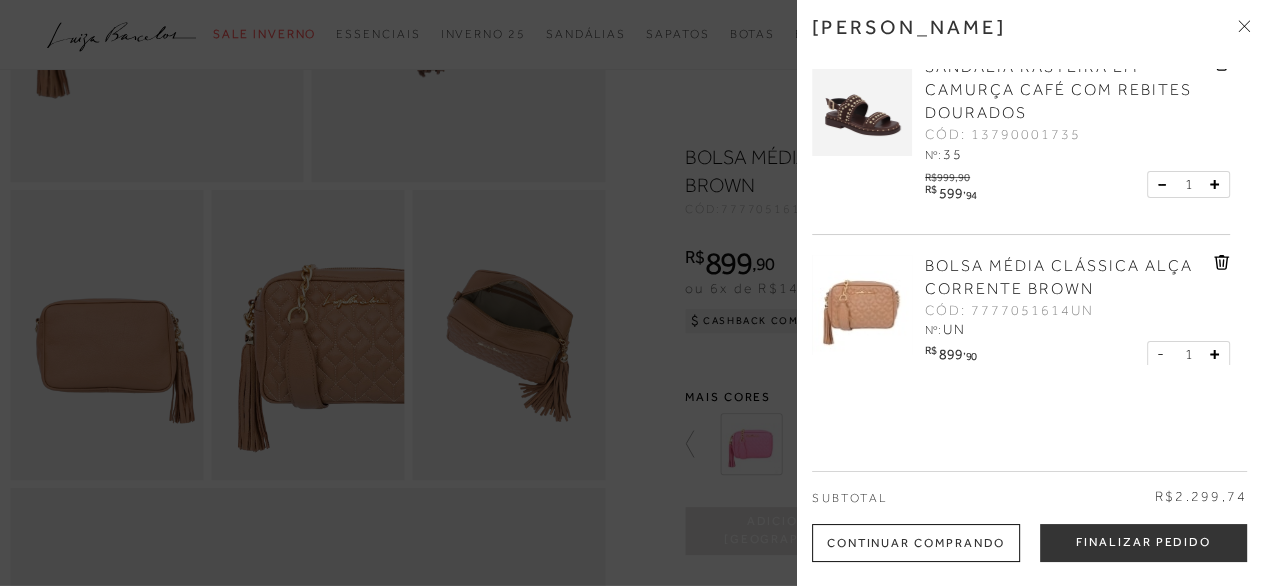 scroll, scrollTop: 255, scrollLeft: 0, axis: vertical 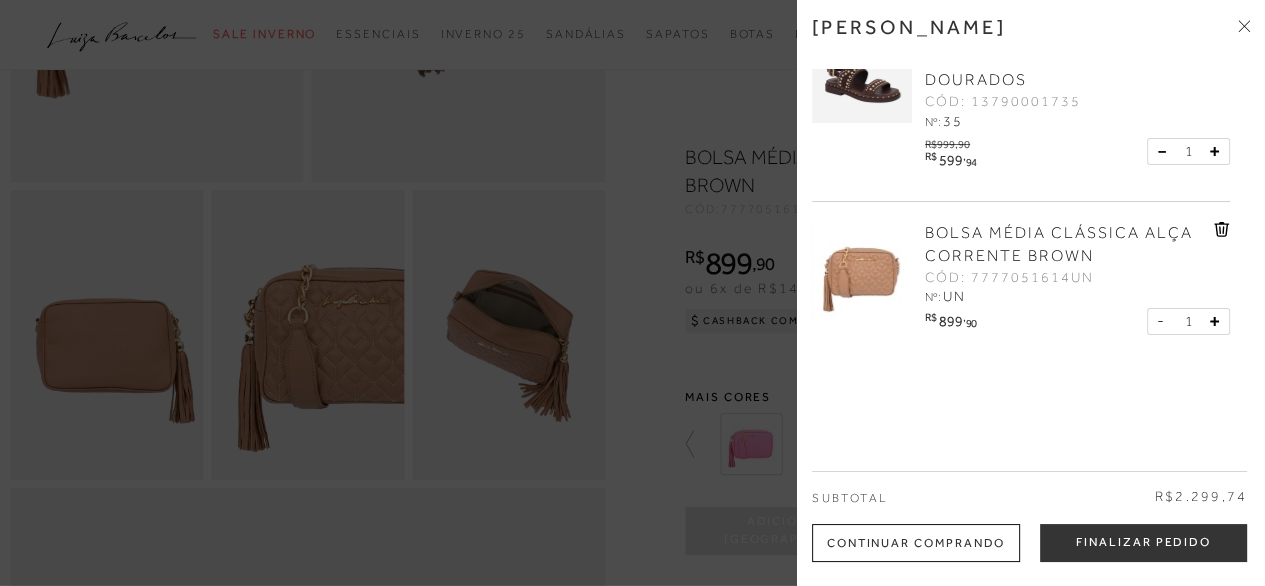 click at bounding box center (1244, 27) 